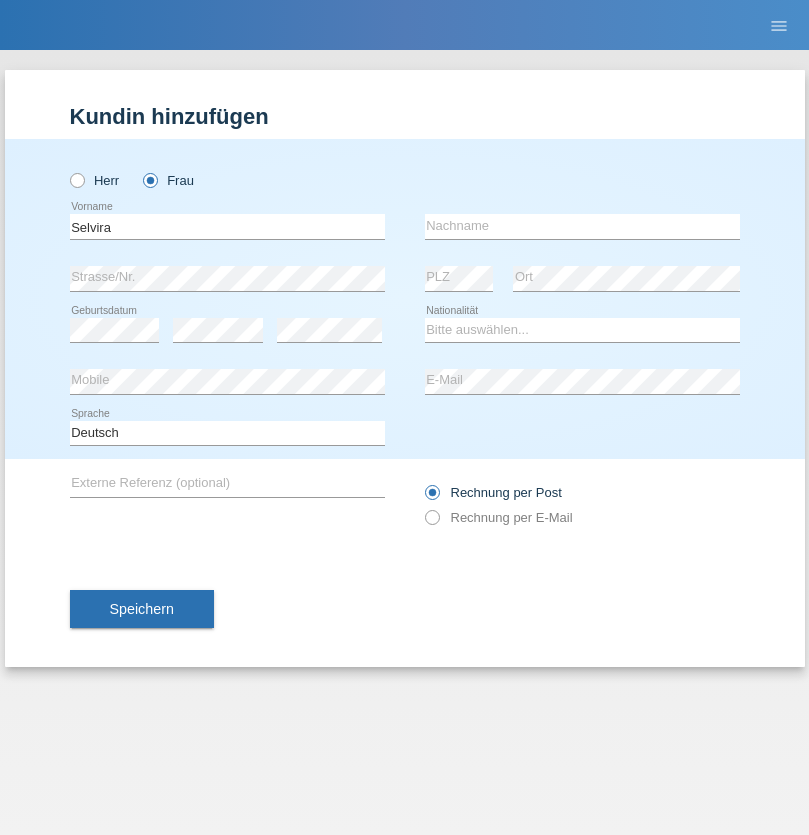 scroll, scrollTop: 0, scrollLeft: 0, axis: both 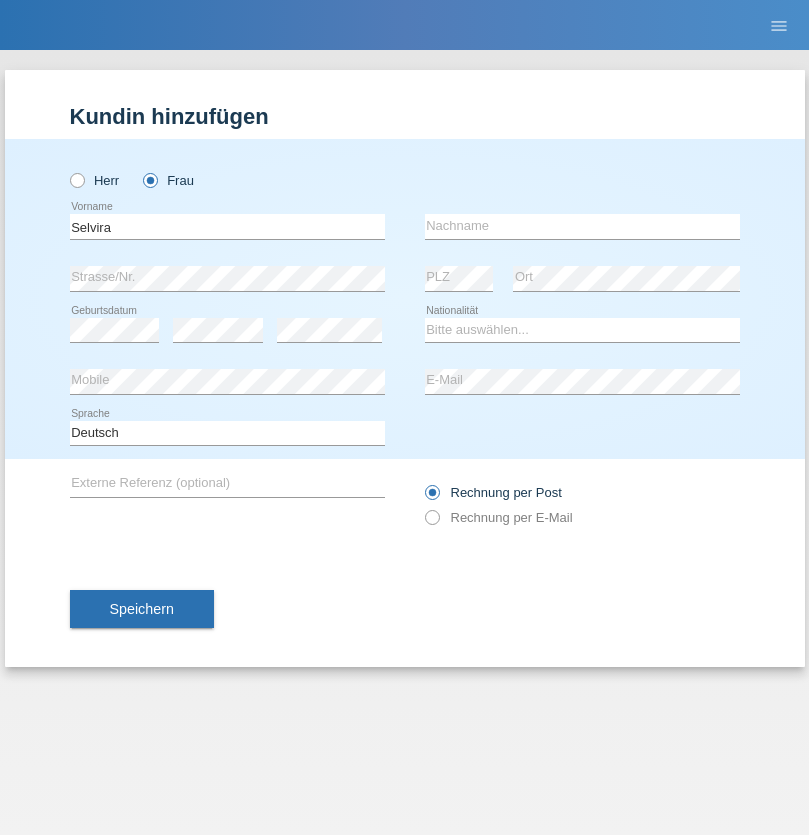 type on "Selvira" 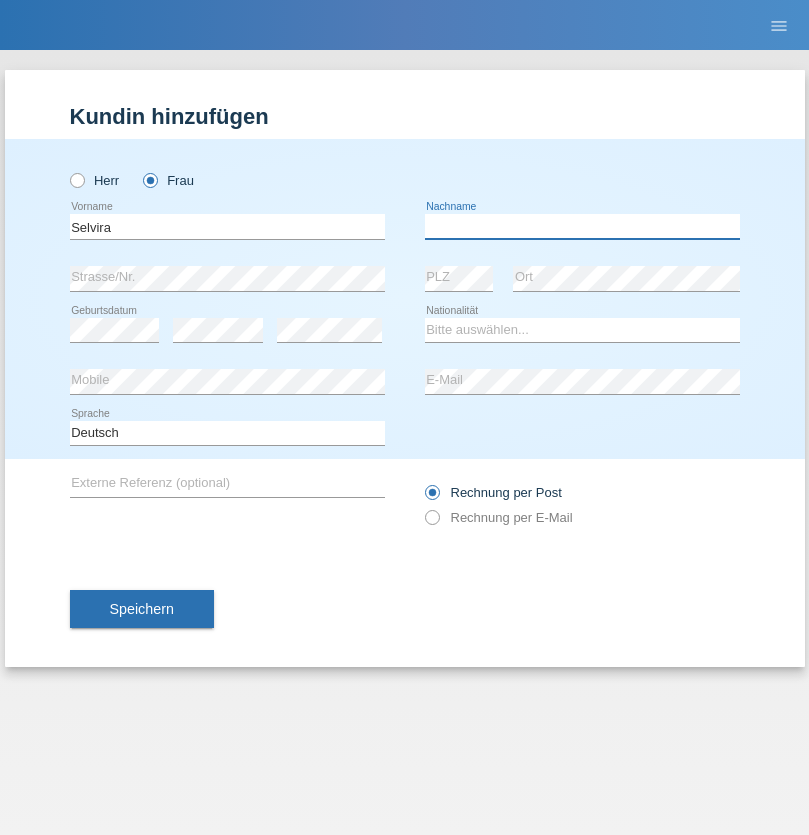 click at bounding box center (582, 226) 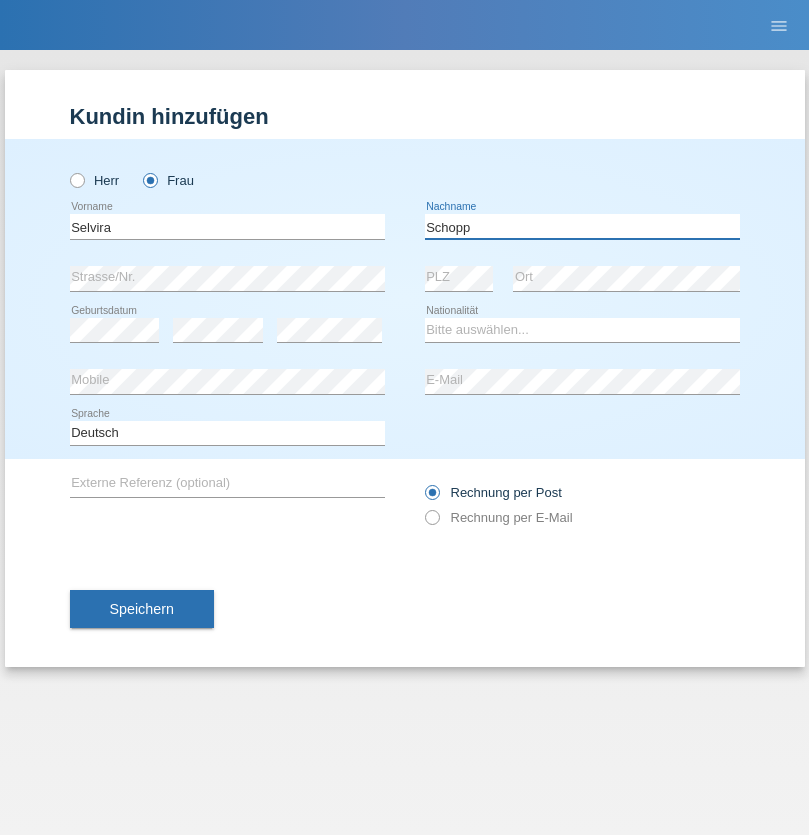 type on "Schopp" 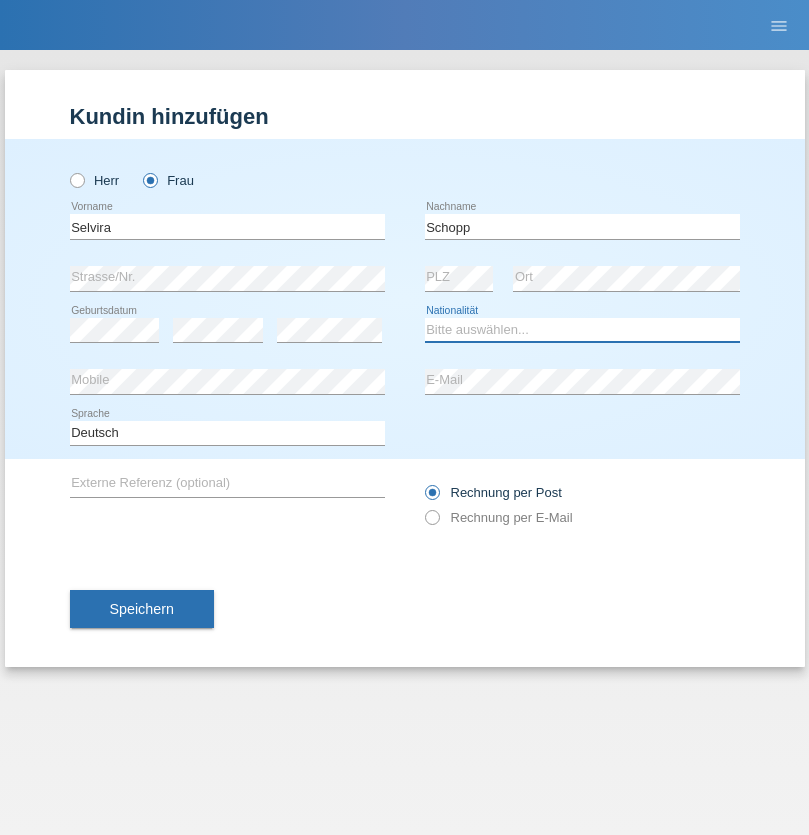 select on "CH" 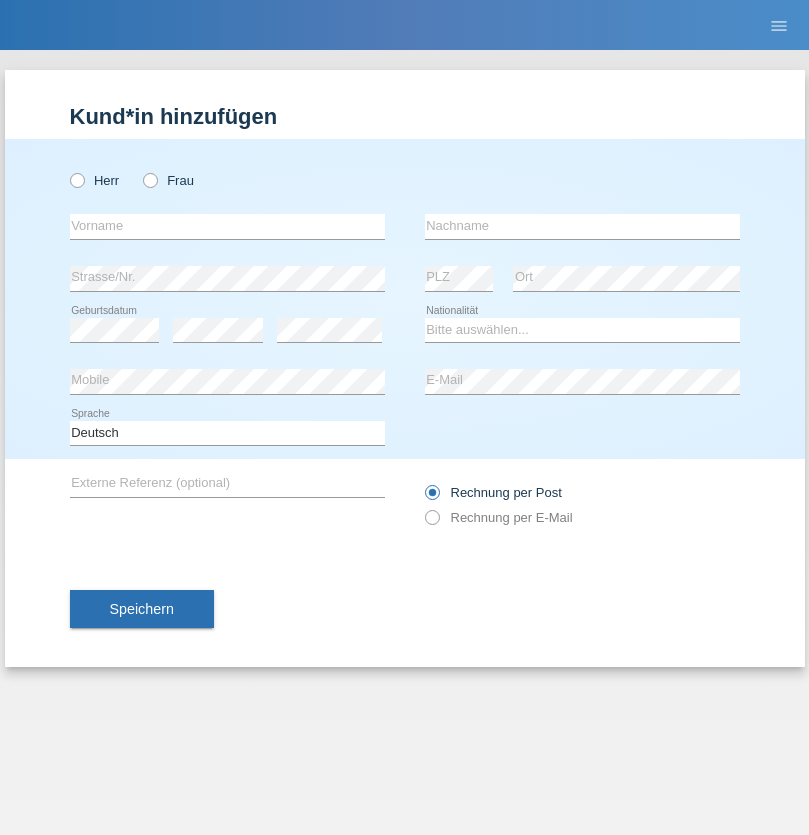 scroll, scrollTop: 0, scrollLeft: 0, axis: both 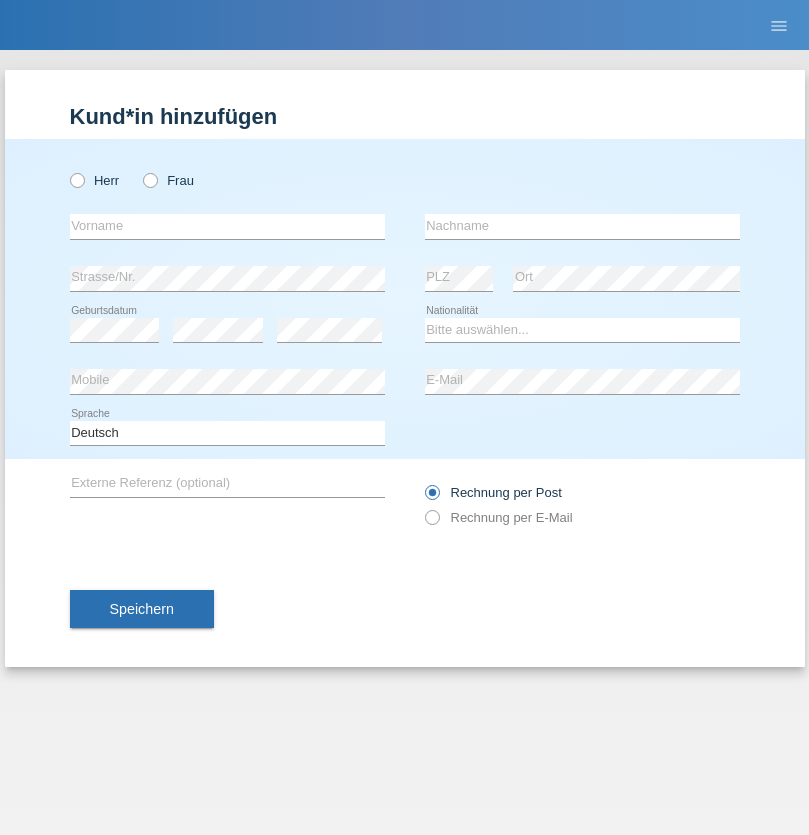 radio on "true" 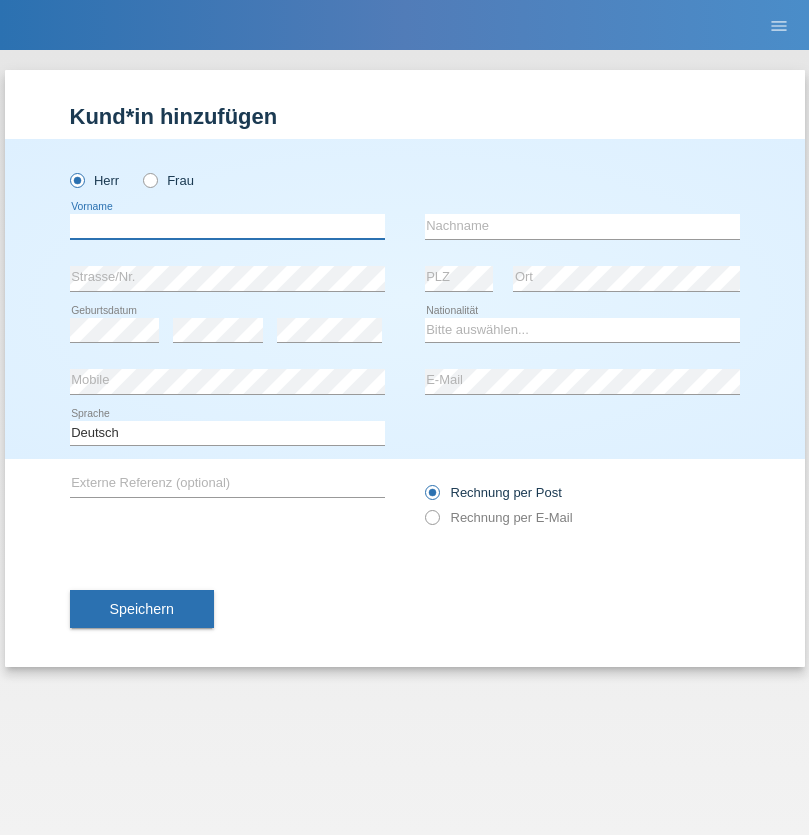 click at bounding box center (227, 226) 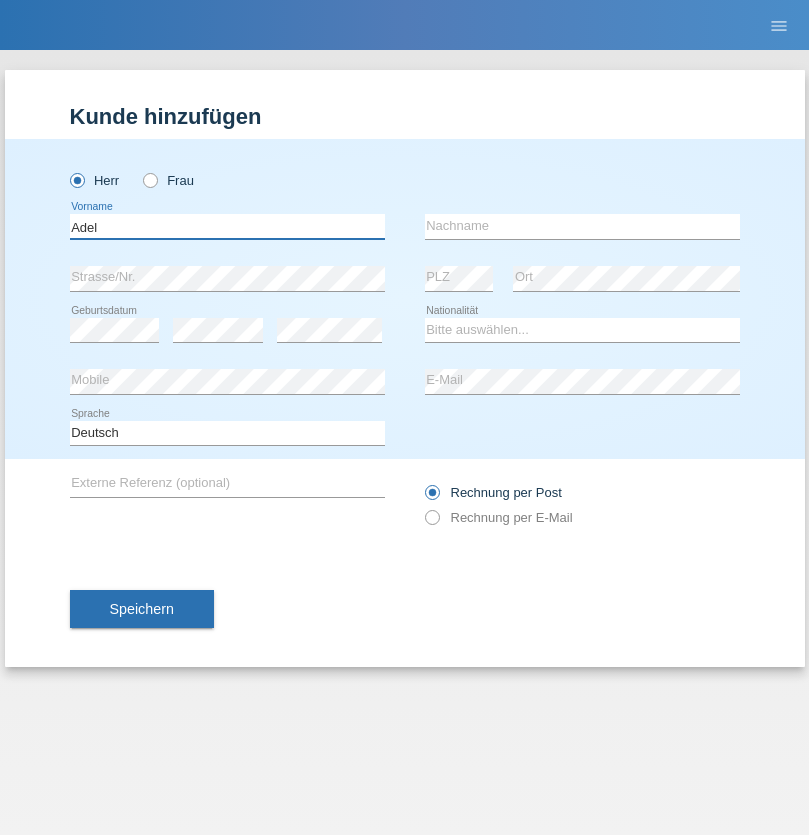 type on "Adel" 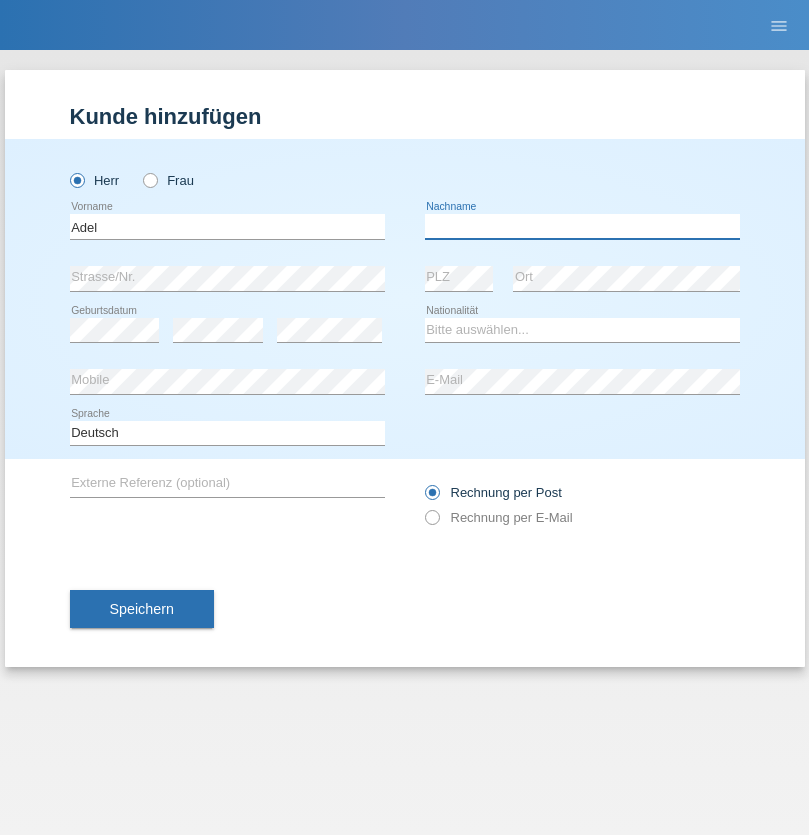 click at bounding box center [582, 226] 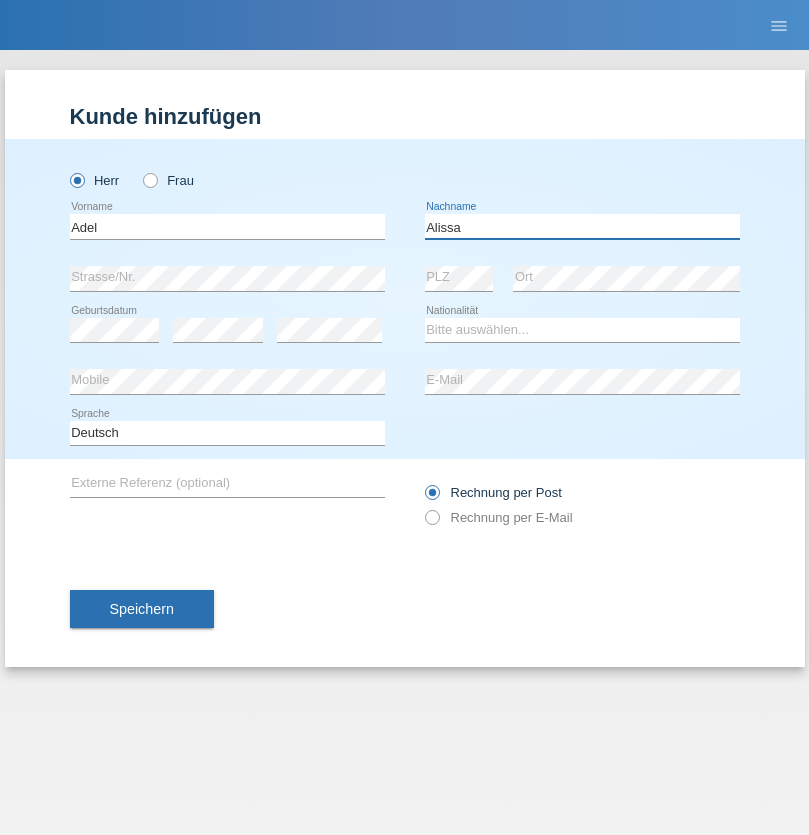 type on "Alissa" 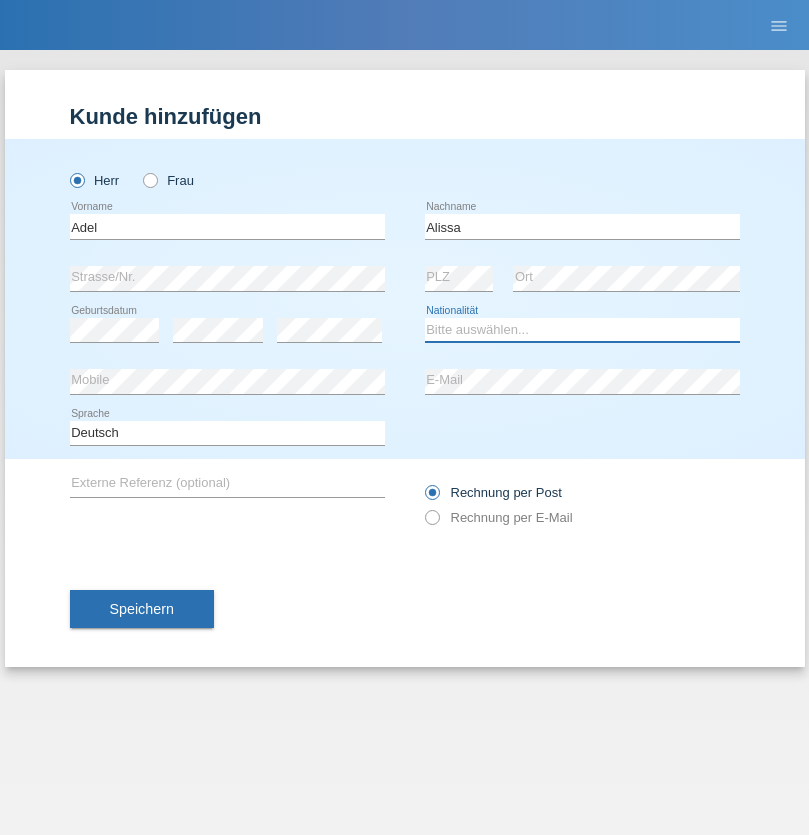 select on "SY" 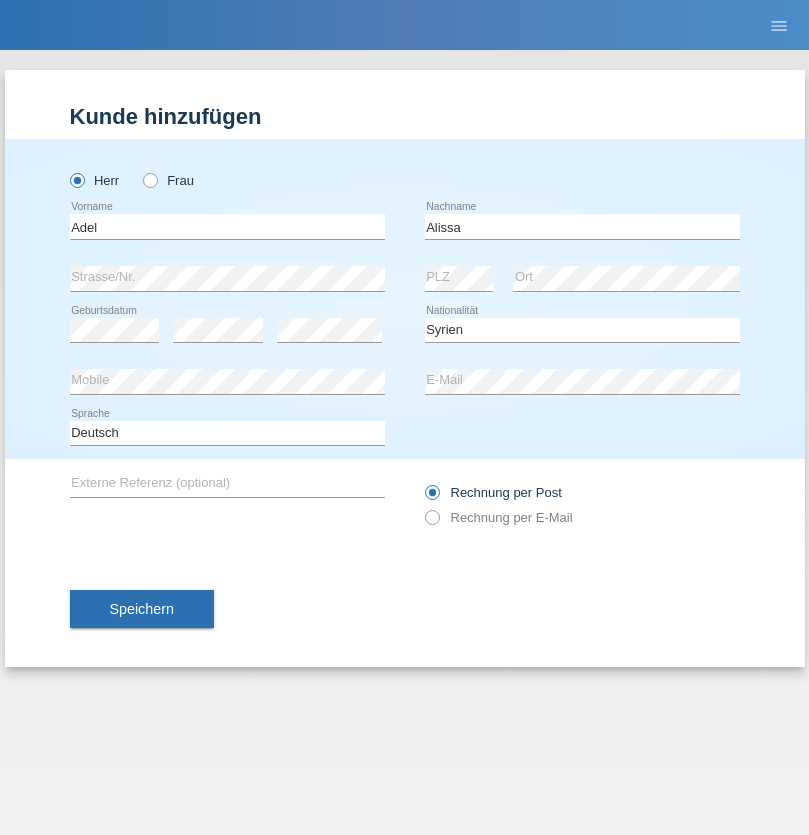 select on "C" 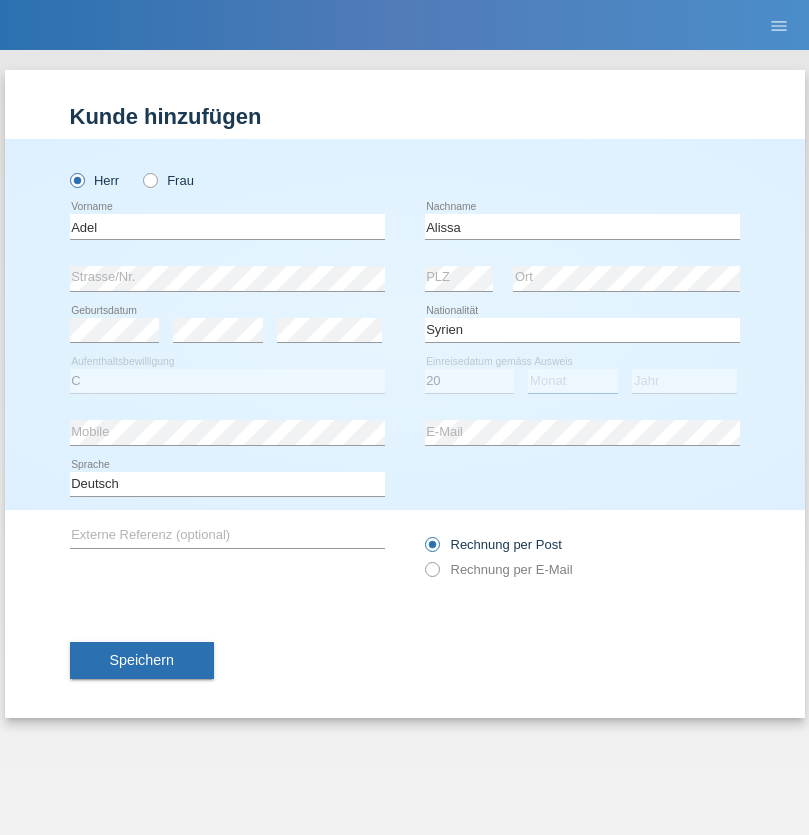 select on "09" 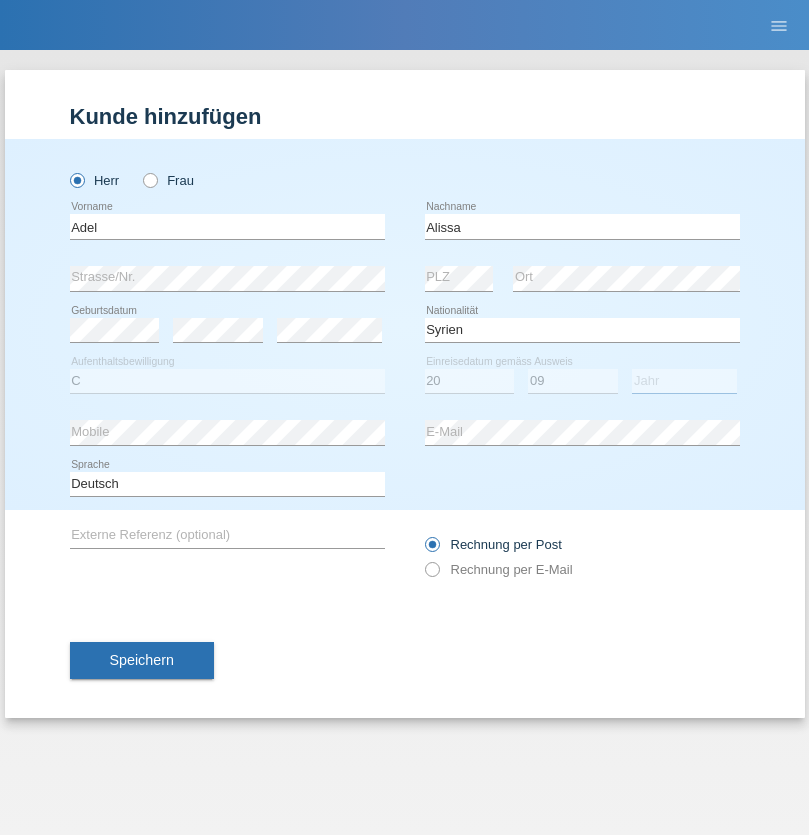 select on "2018" 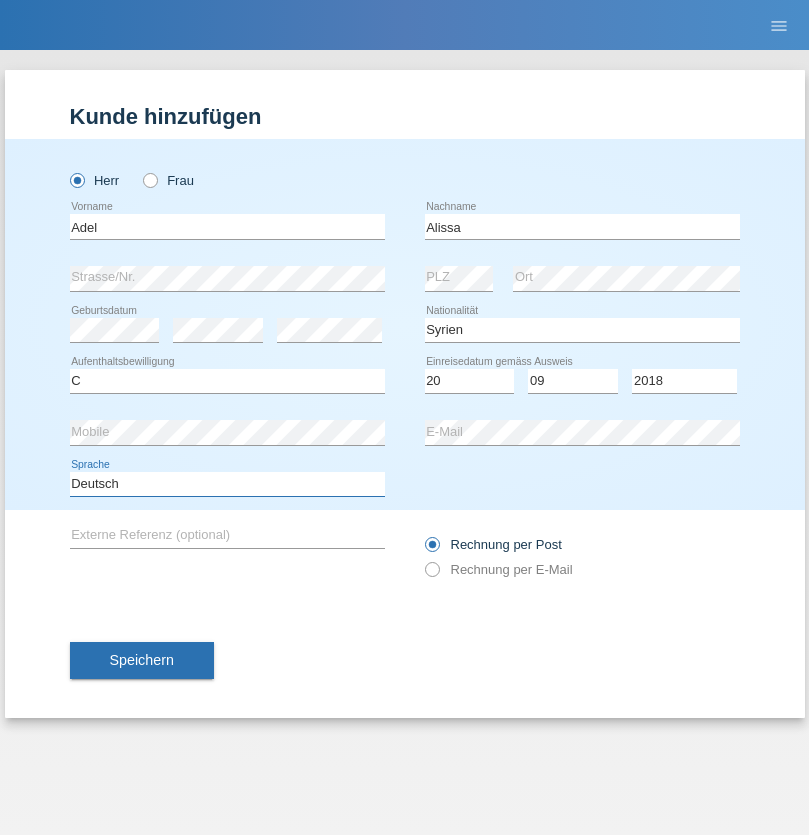 select on "en" 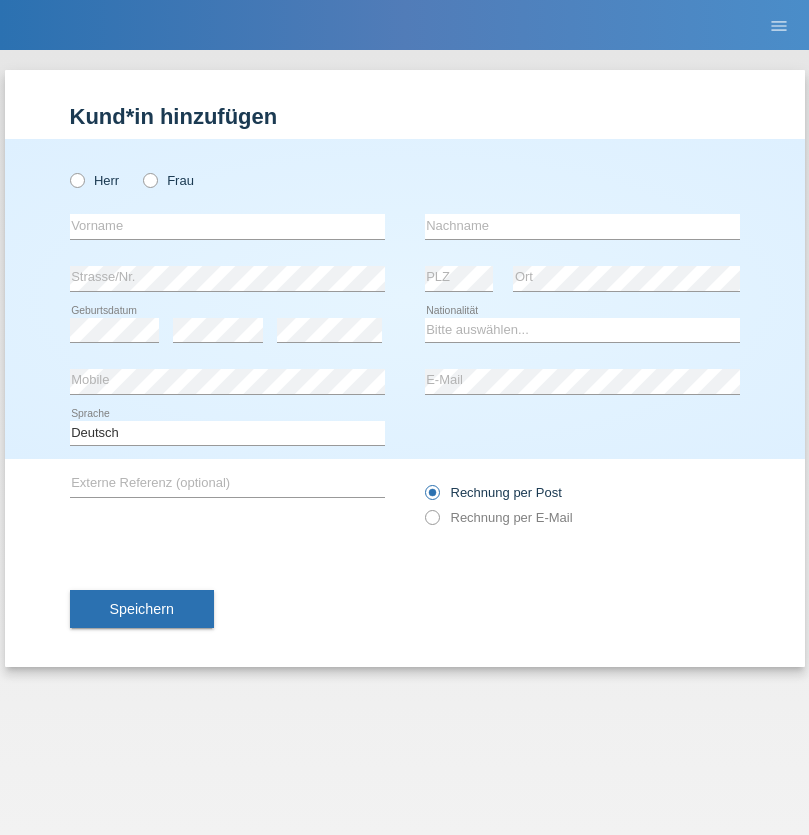 scroll, scrollTop: 0, scrollLeft: 0, axis: both 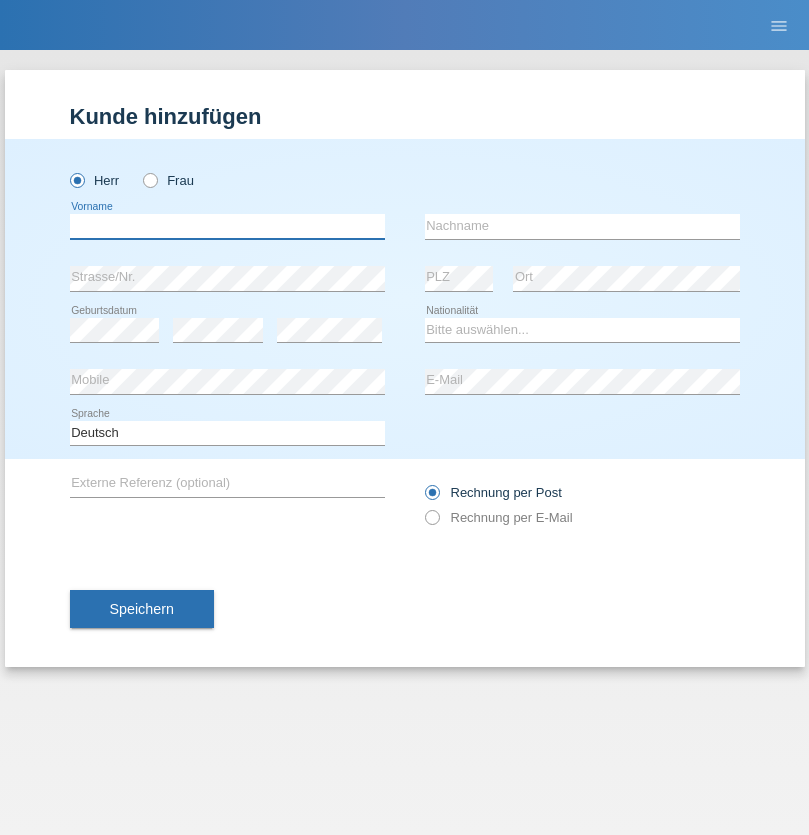 click at bounding box center [227, 226] 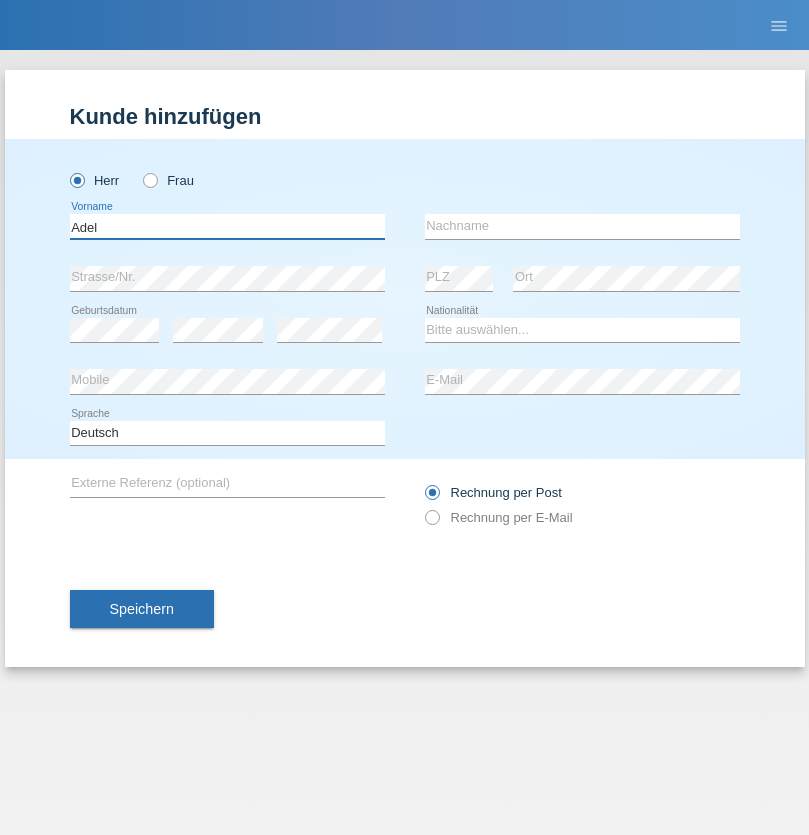 type on "Adel" 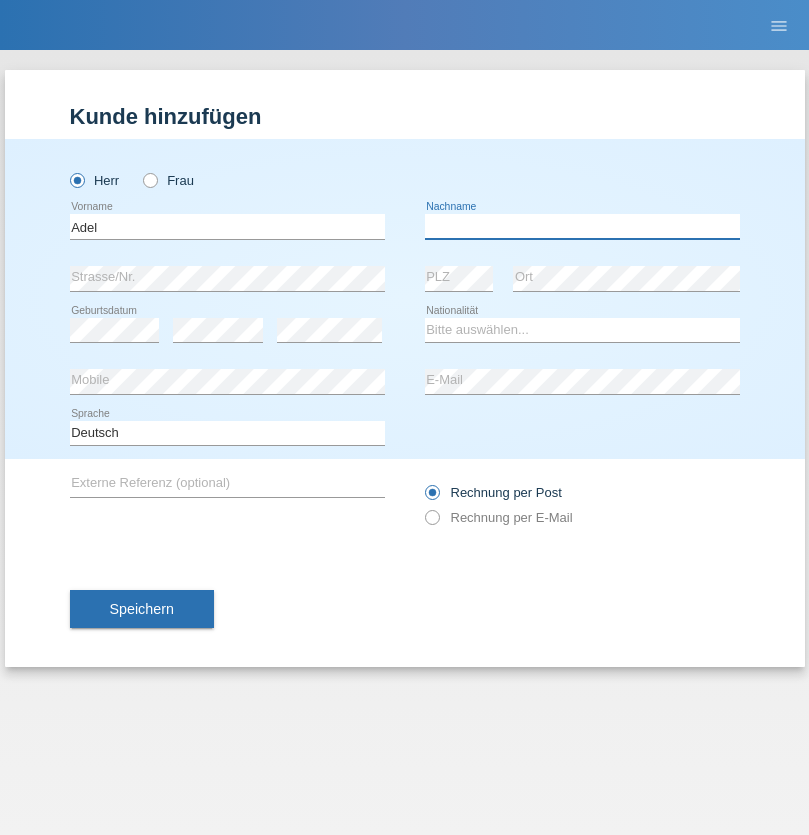 click at bounding box center (582, 226) 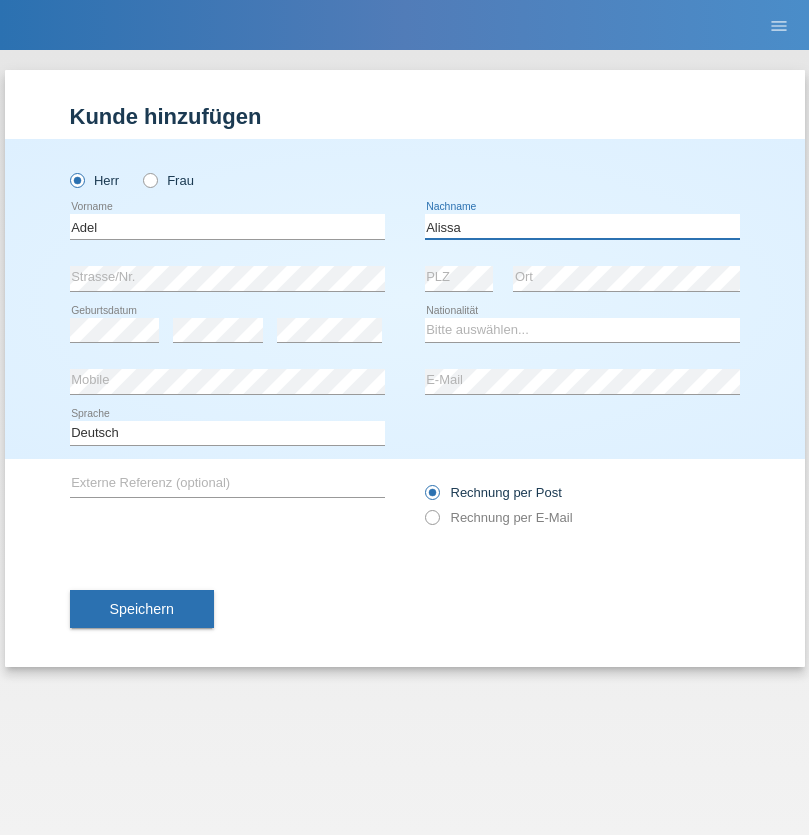 type on "Alissa" 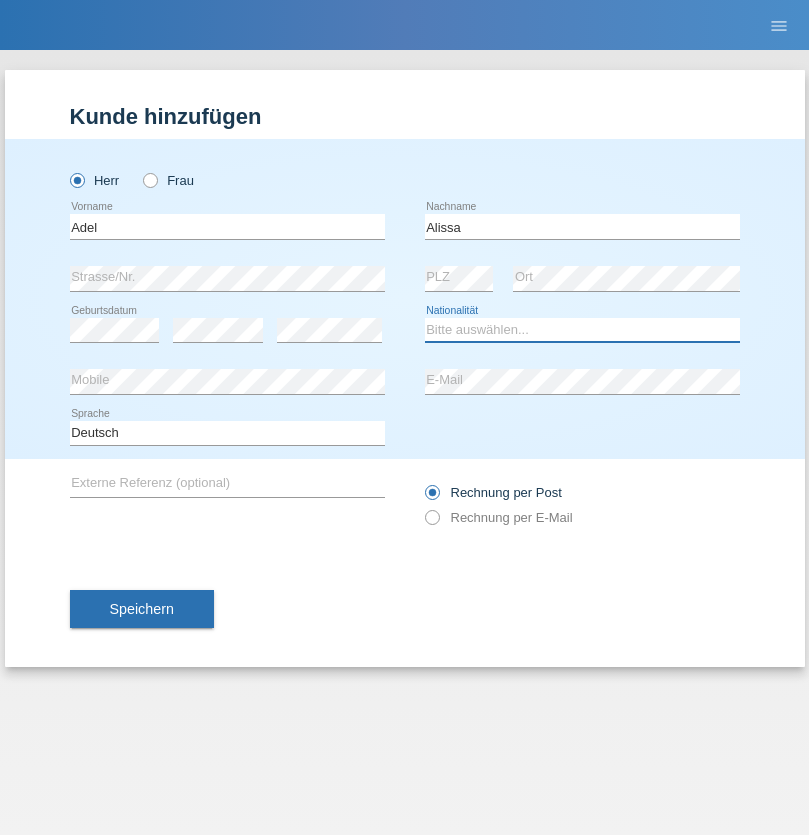select on "SY" 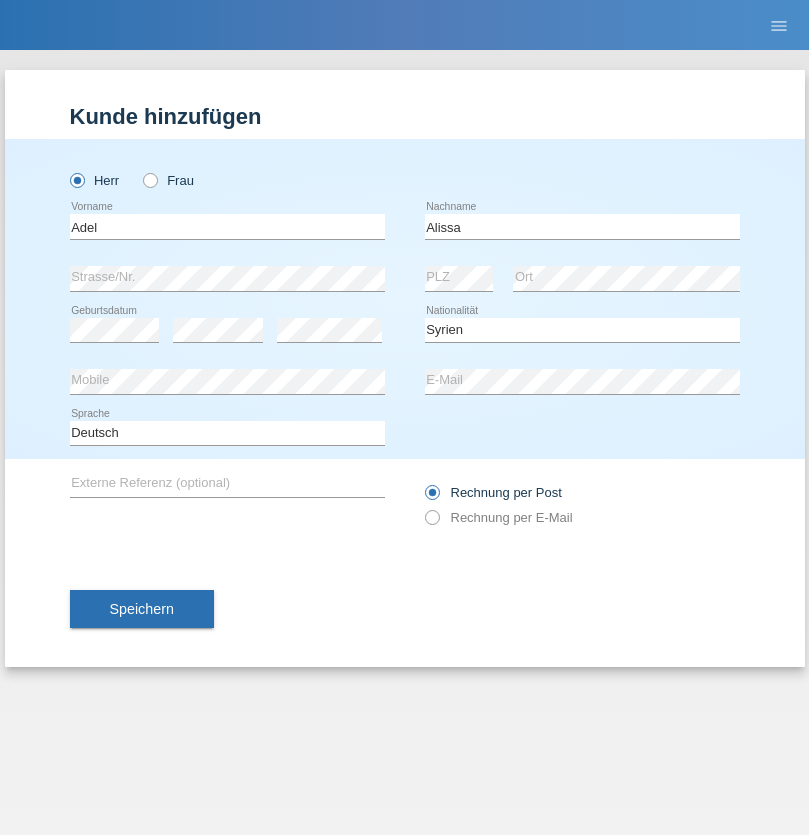 select on "C" 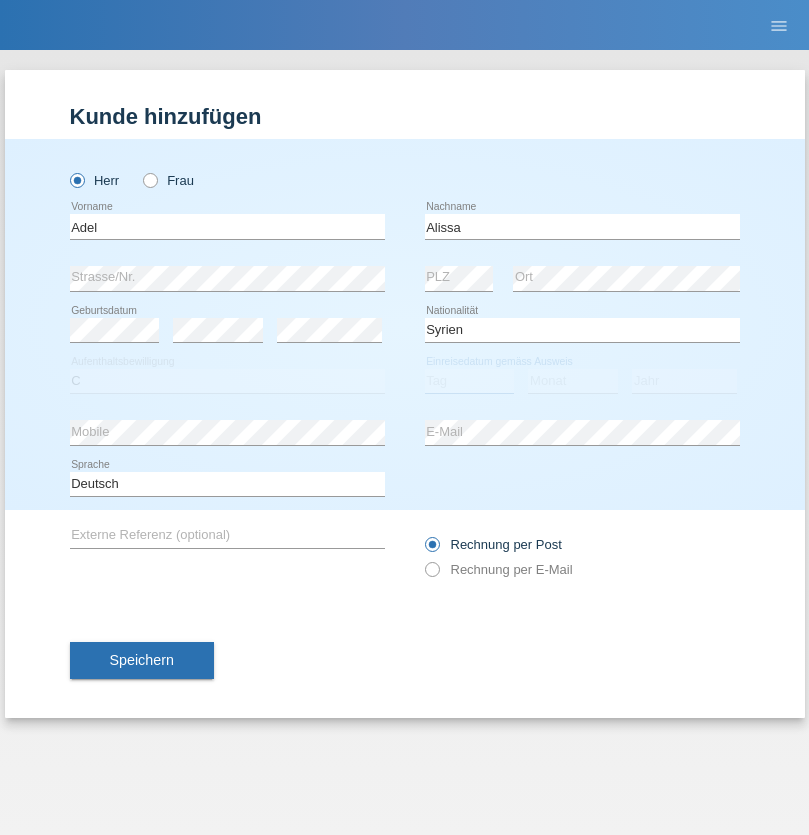 select on "20" 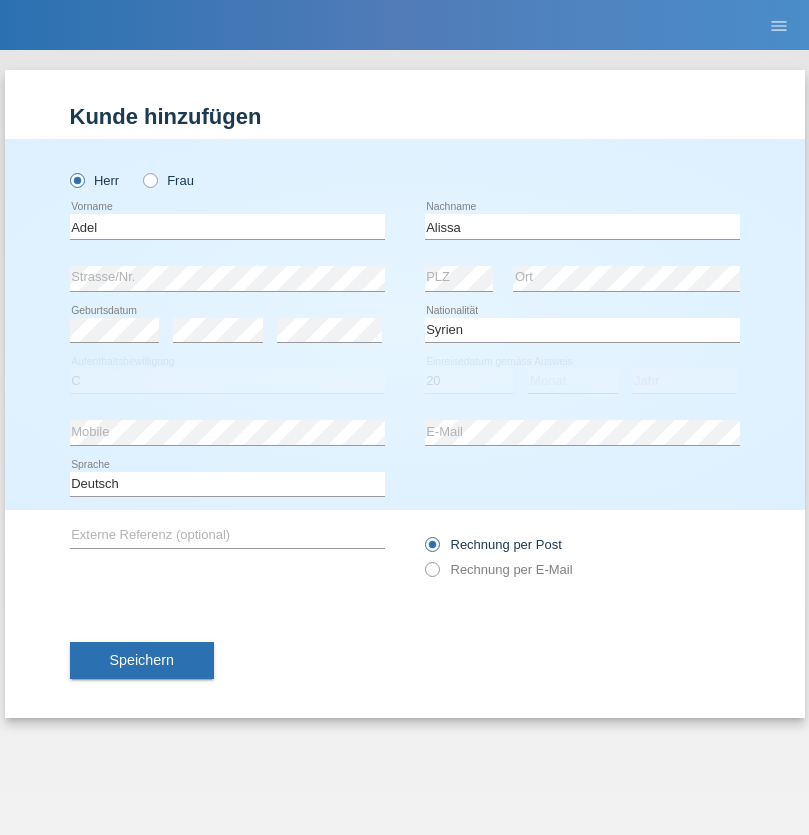 select on "09" 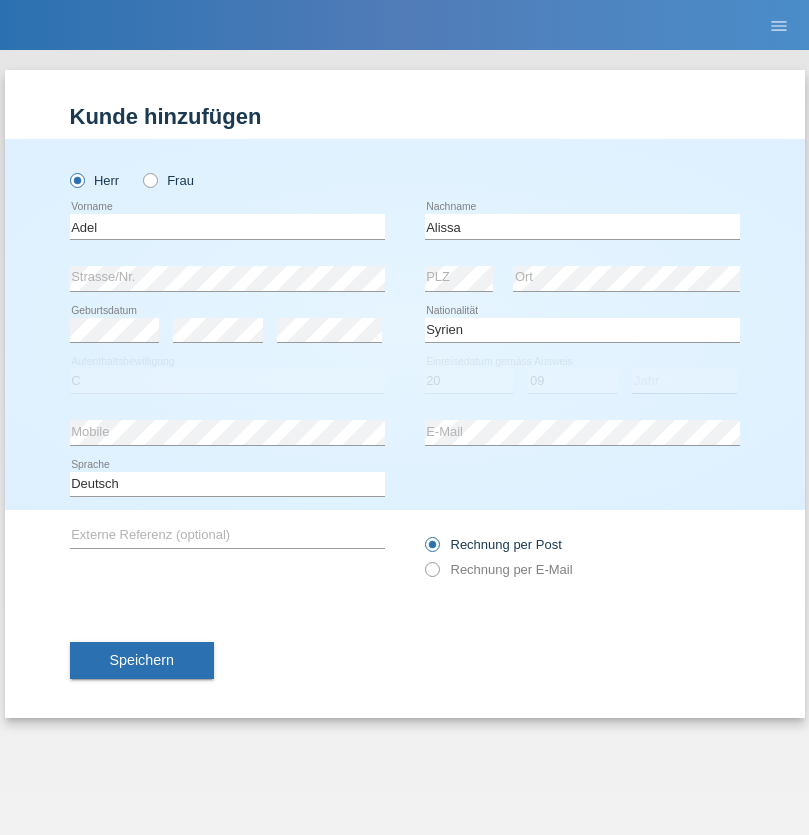 select on "2018" 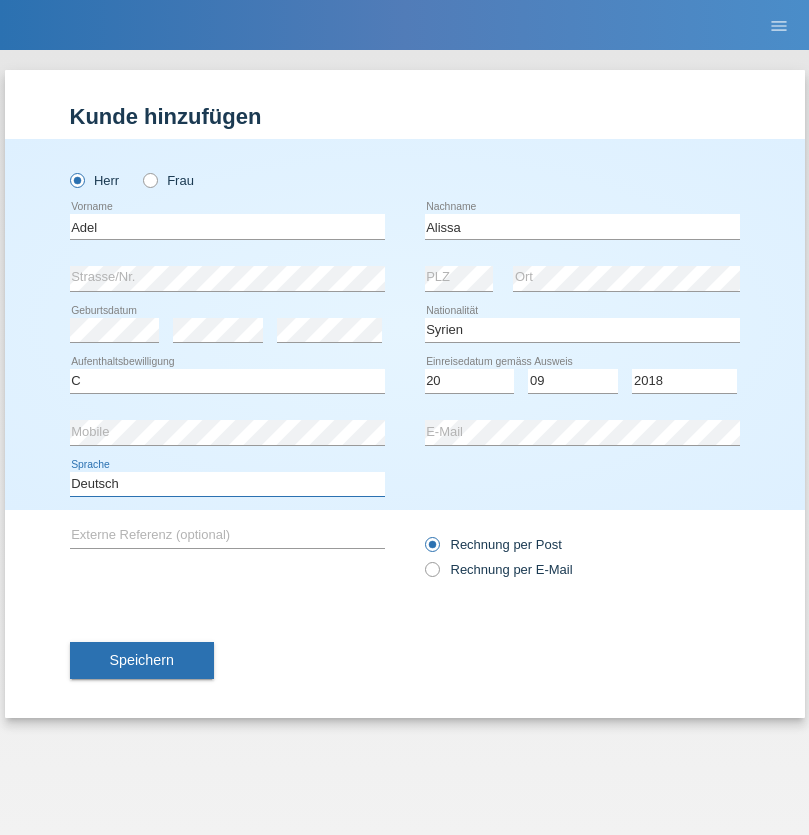 select on "en" 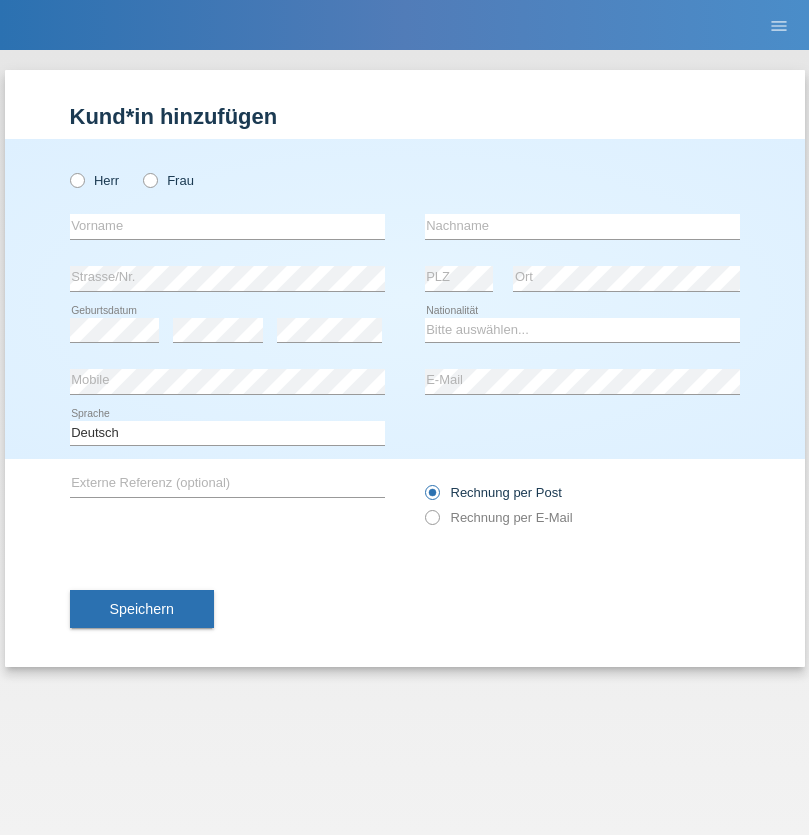 scroll, scrollTop: 0, scrollLeft: 0, axis: both 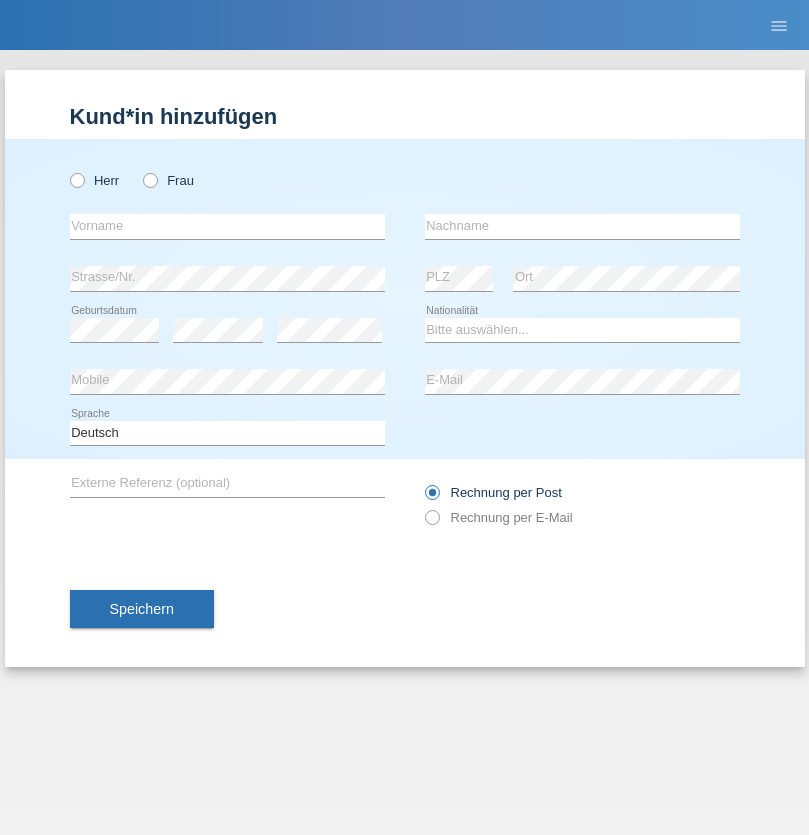 radio on "true" 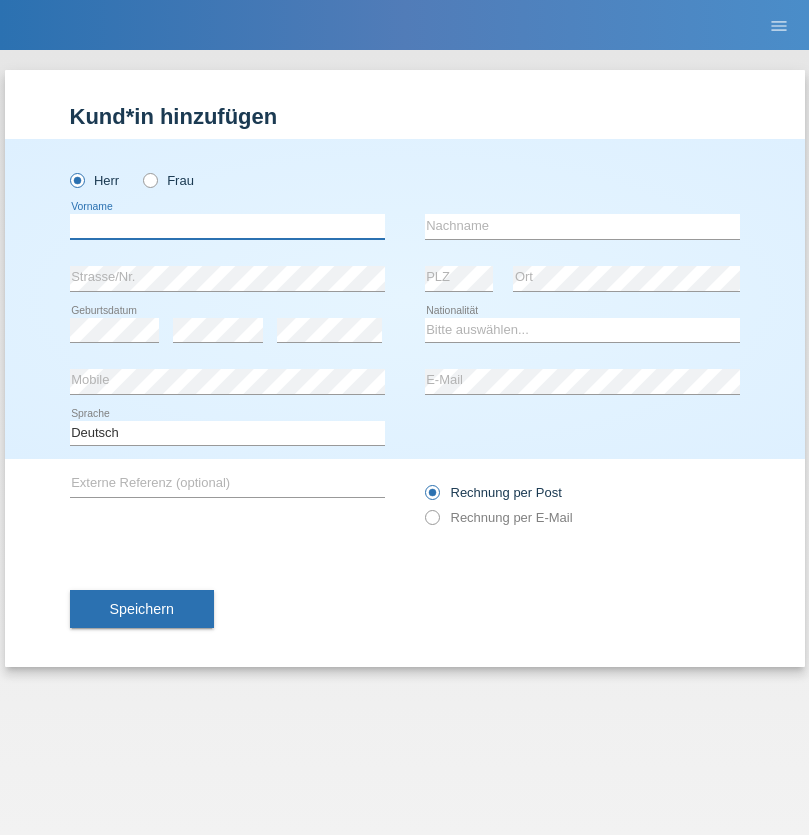 click at bounding box center [227, 226] 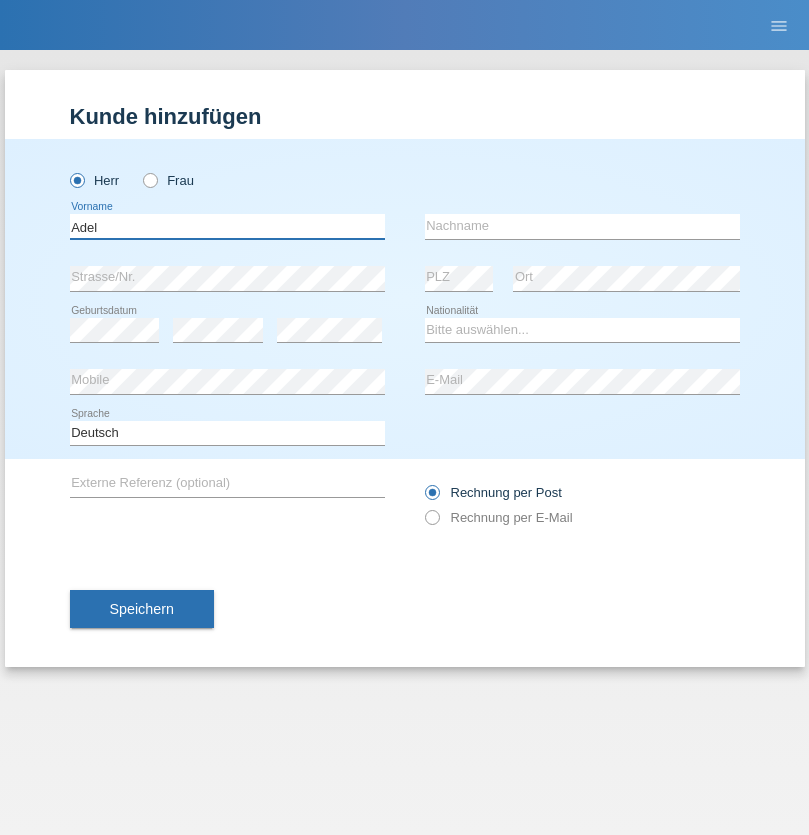 type on "Adel" 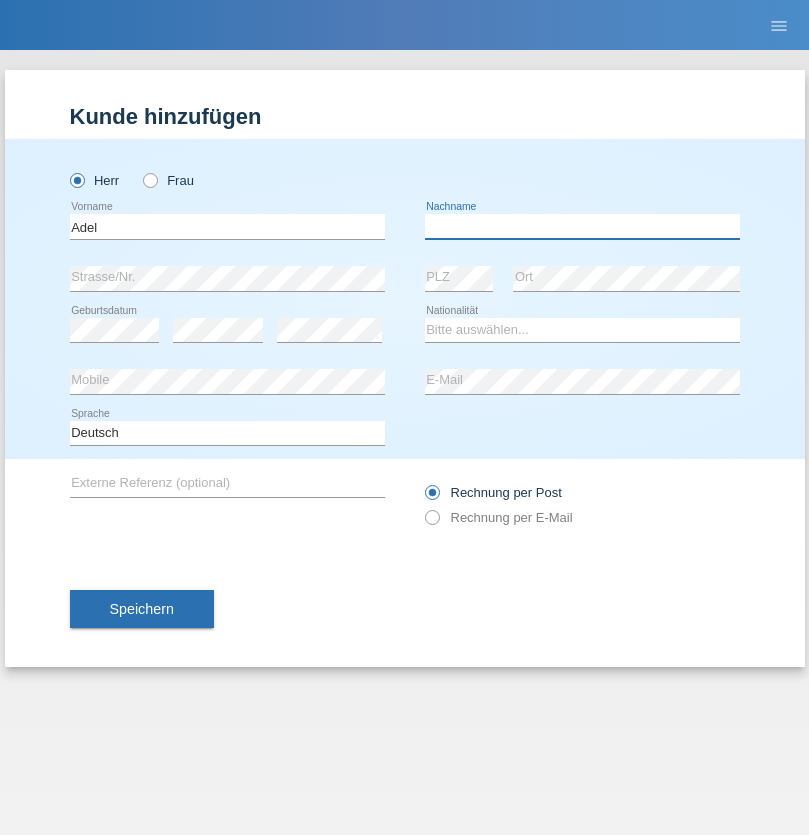 click at bounding box center [582, 226] 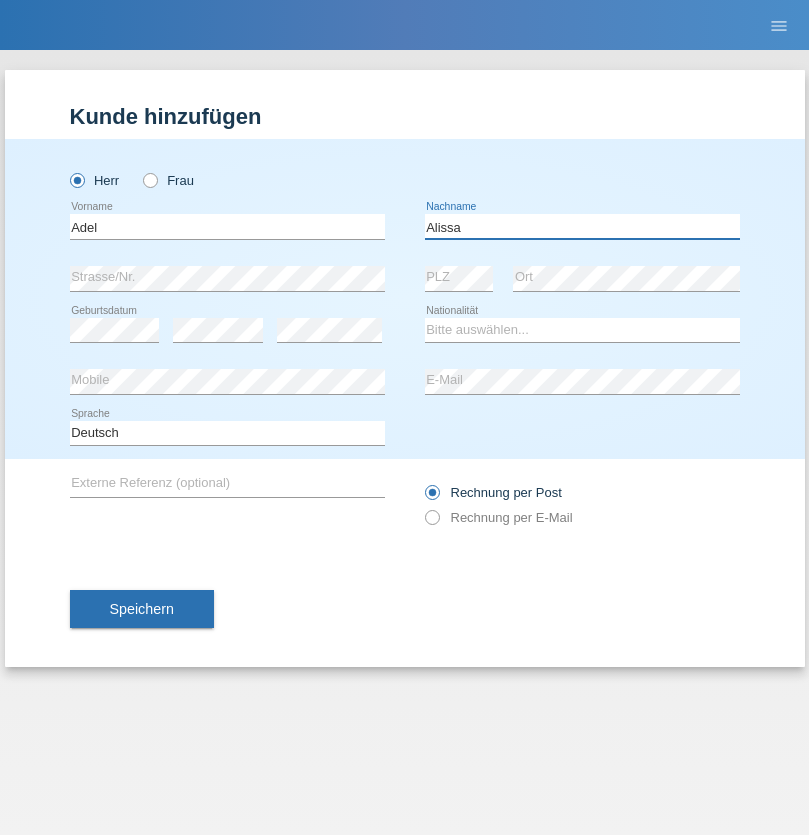 type on "Alissa" 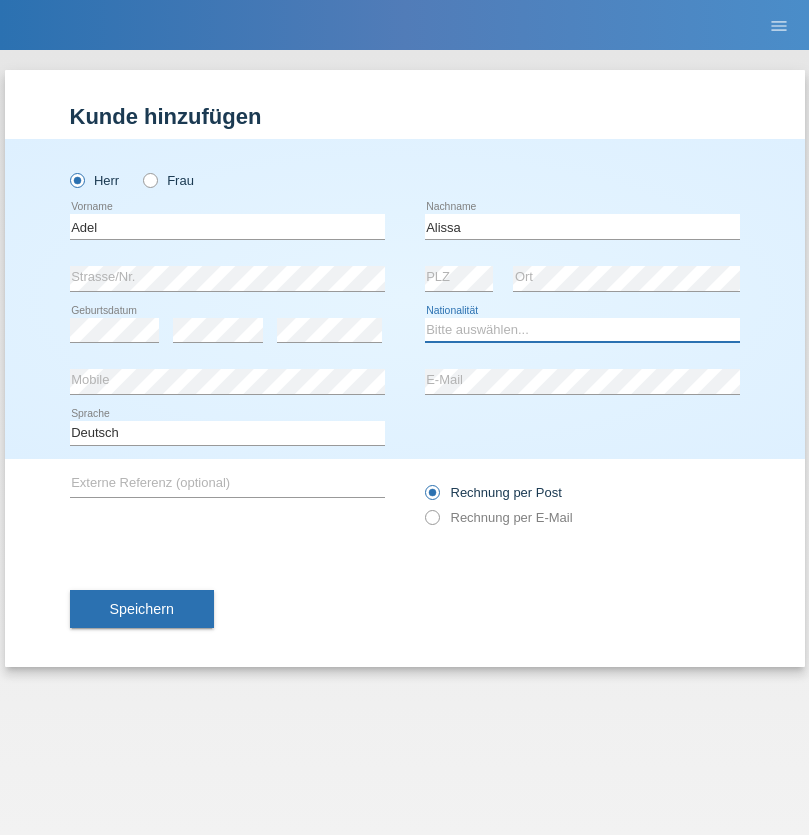select on "SY" 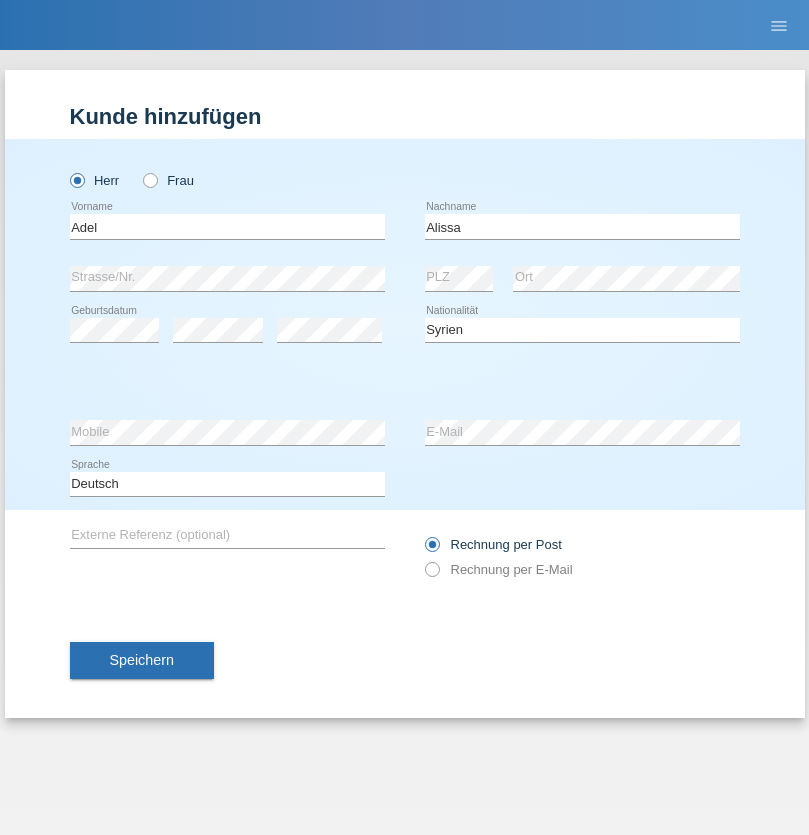 select on "C" 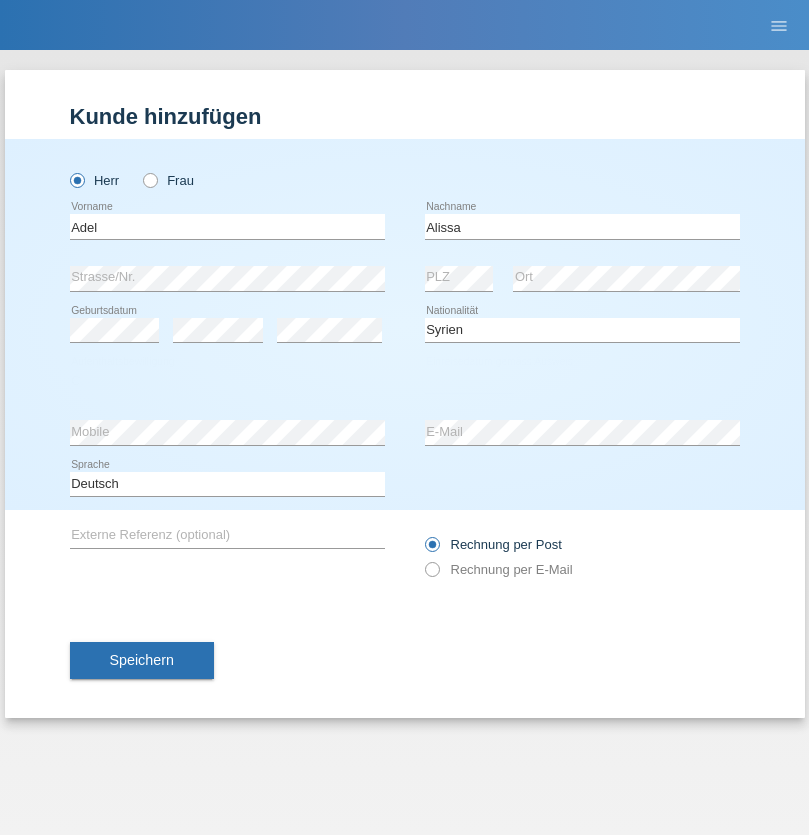 select on "20" 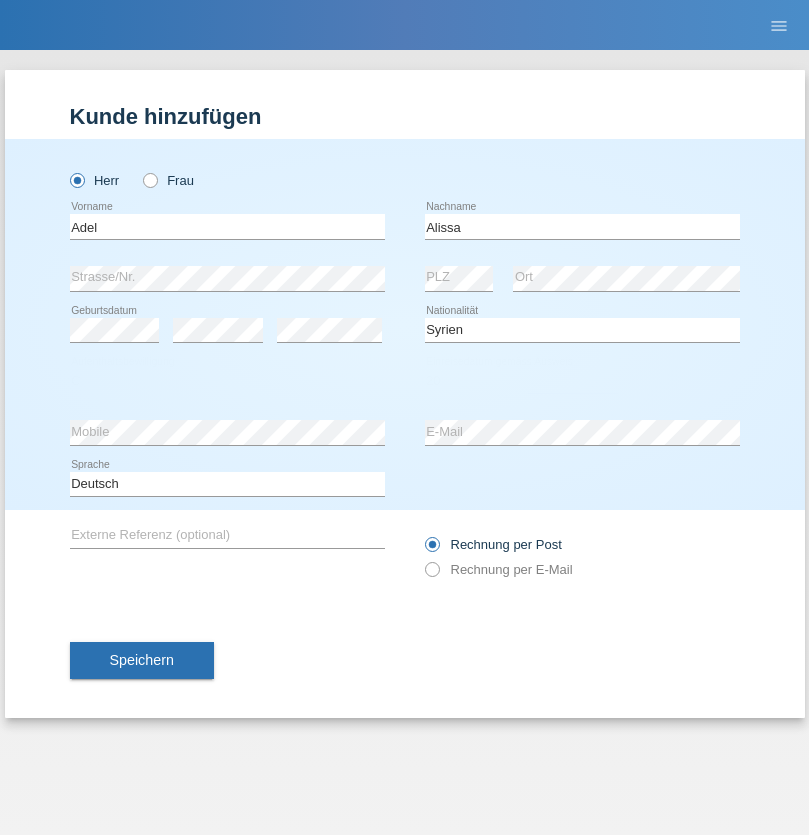 select on "09" 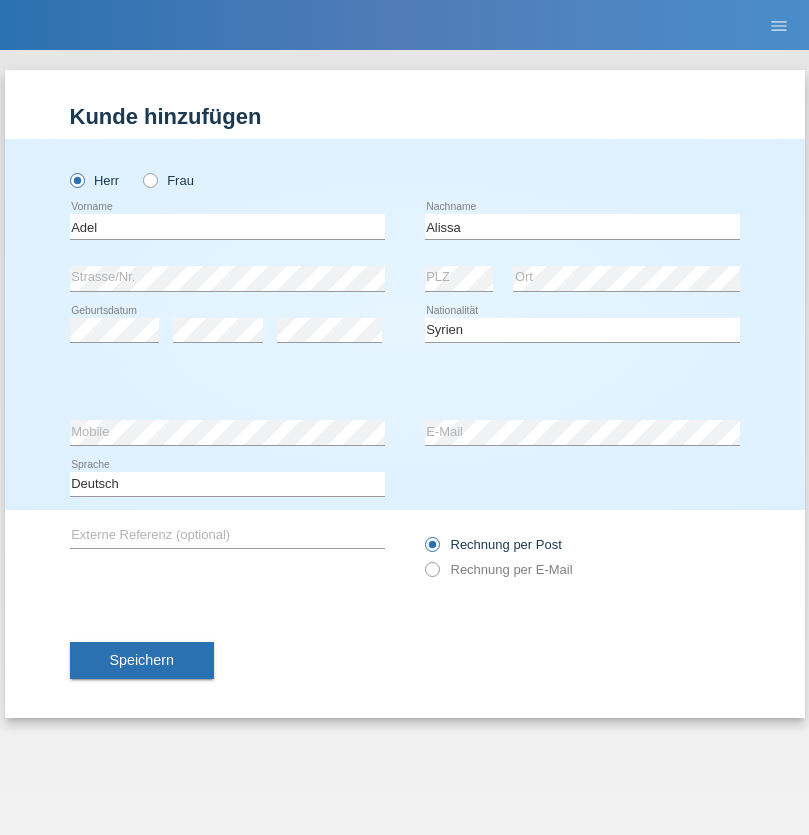 select on "2018" 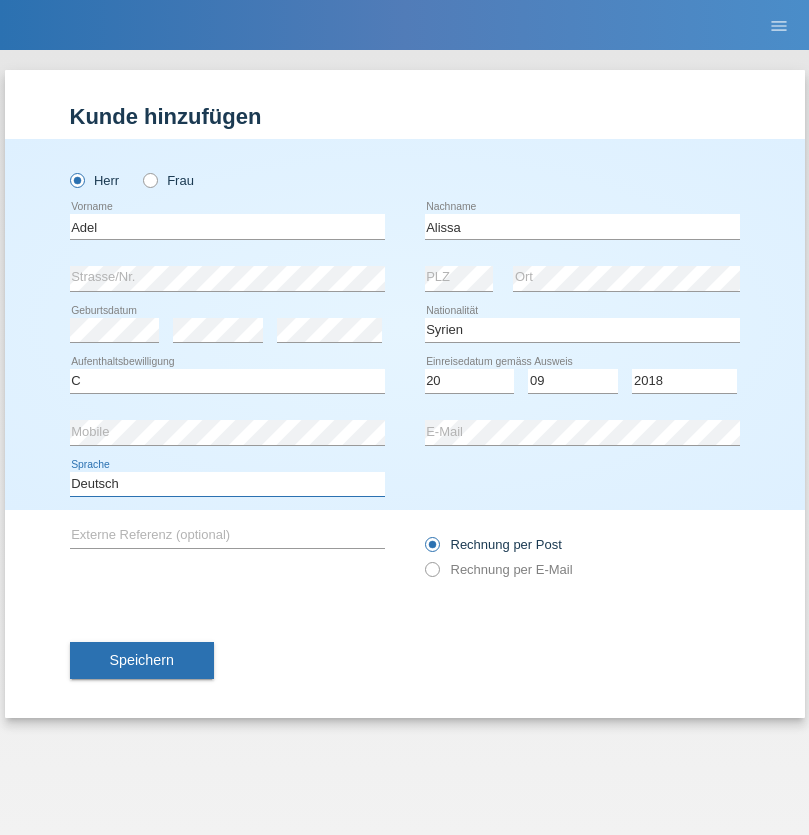 select on "en" 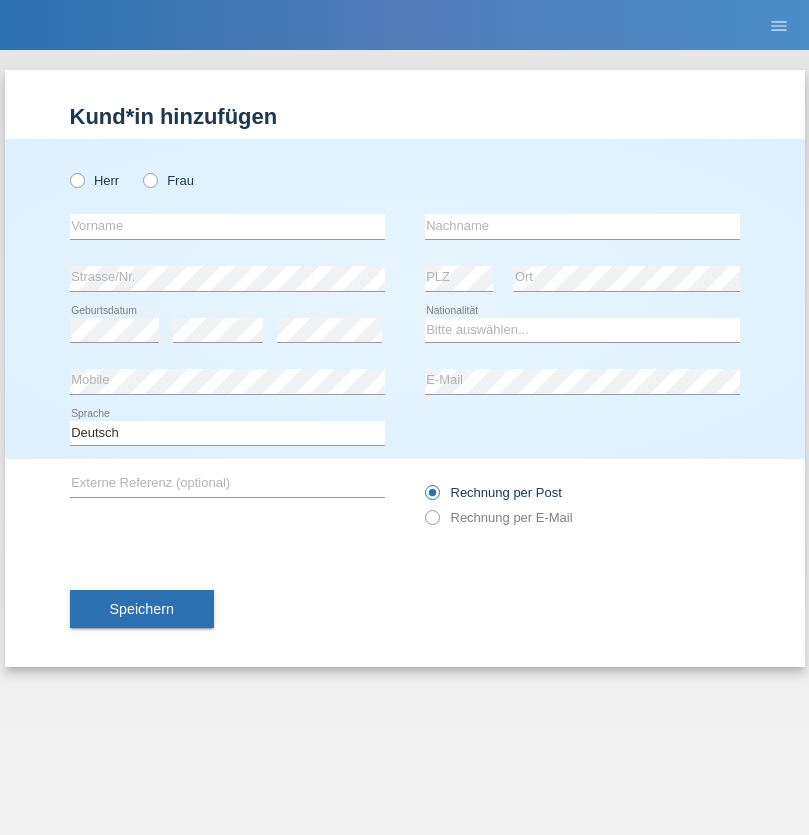 scroll, scrollTop: 0, scrollLeft: 0, axis: both 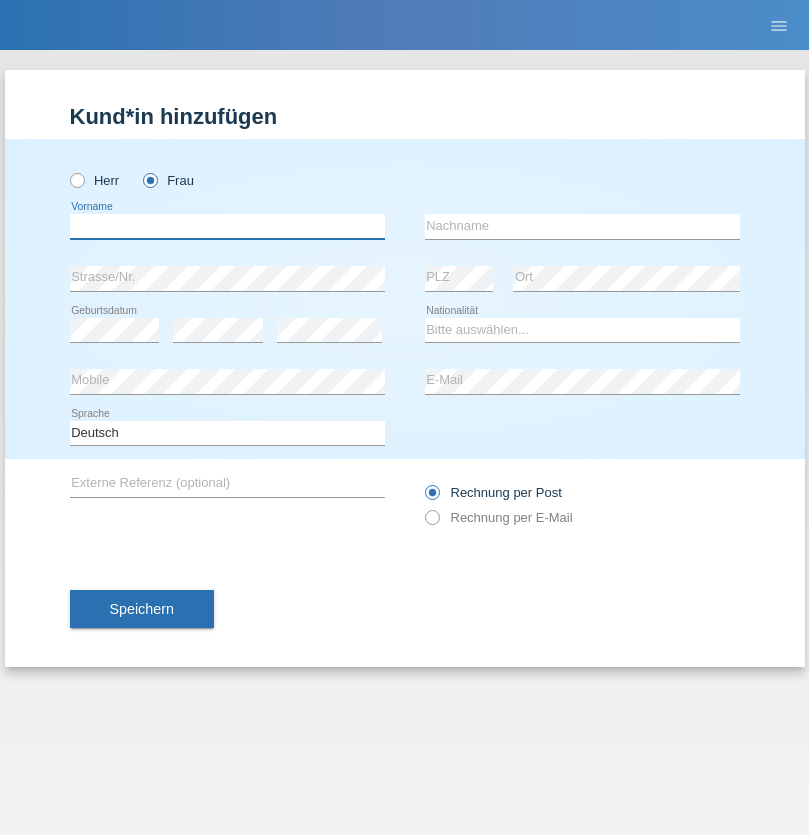 click at bounding box center (227, 226) 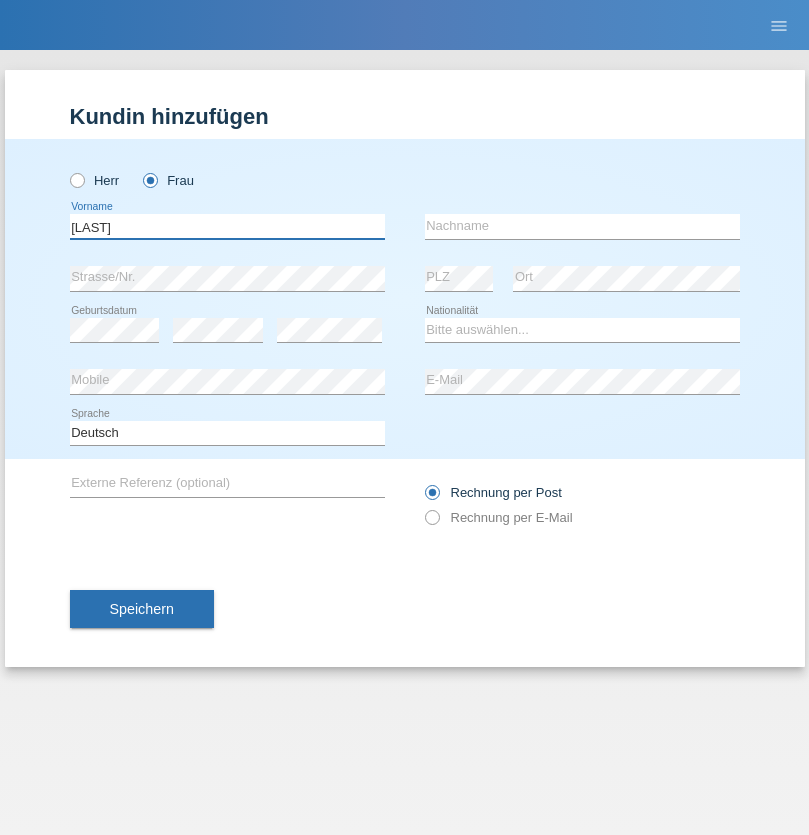 type on "[LAST]" 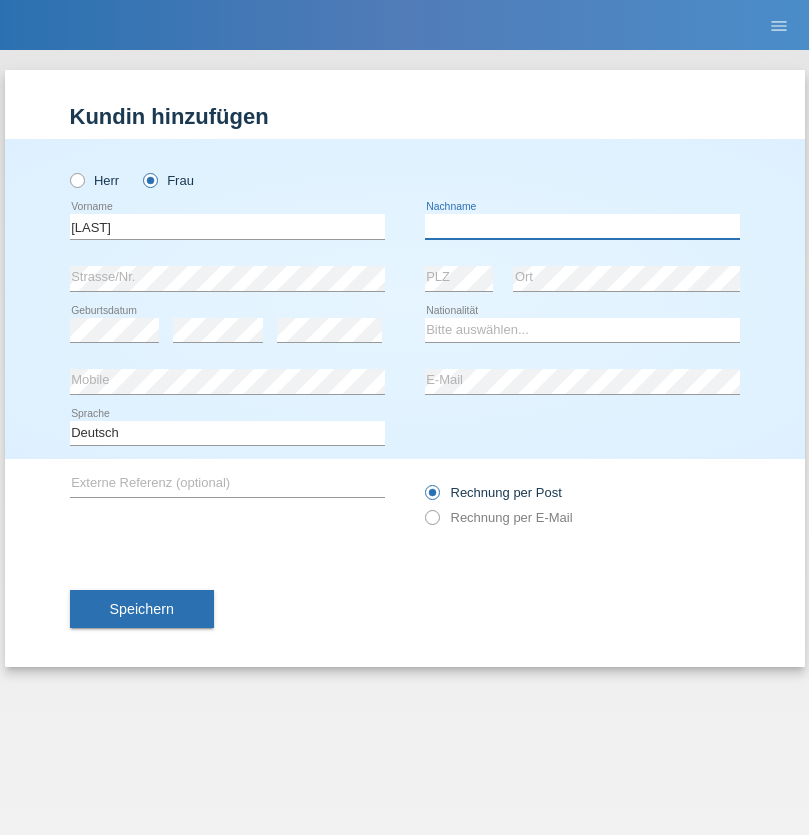 click at bounding box center [582, 226] 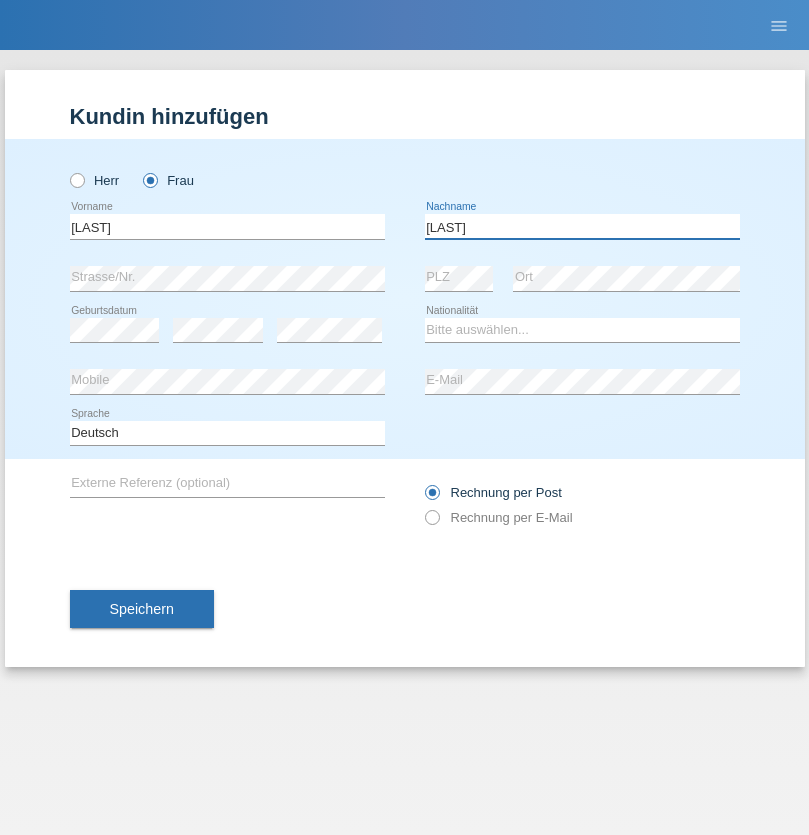 type on "[LAST]" 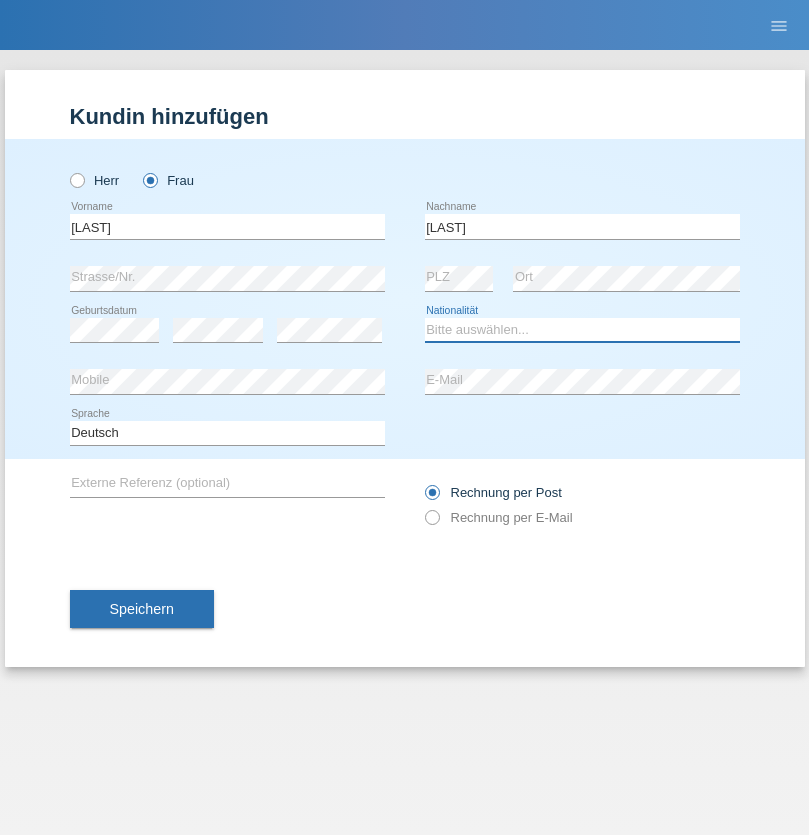 select on "UA" 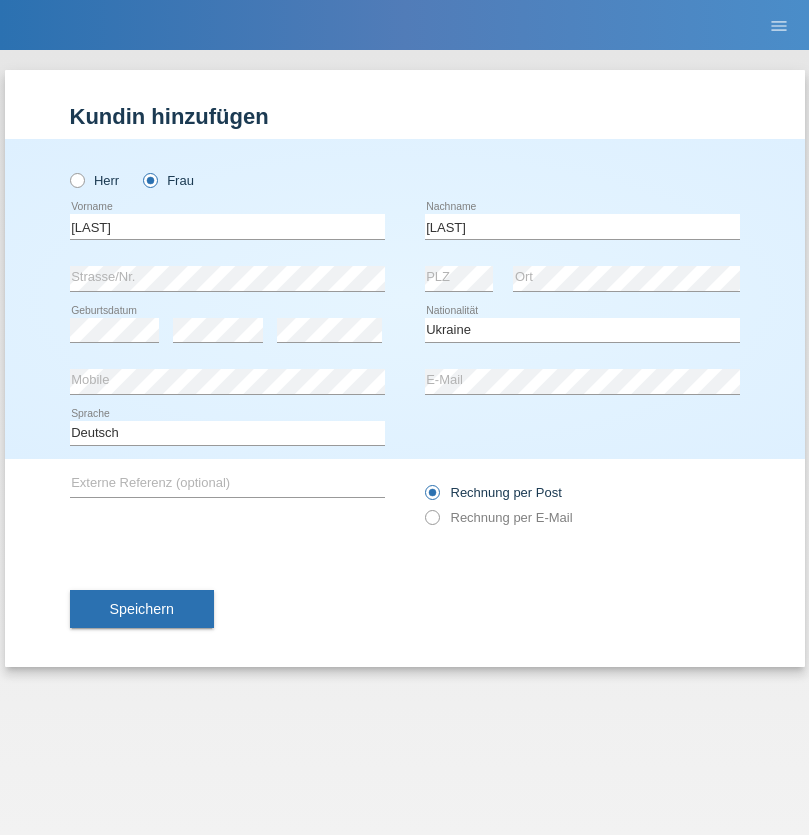 select on "C" 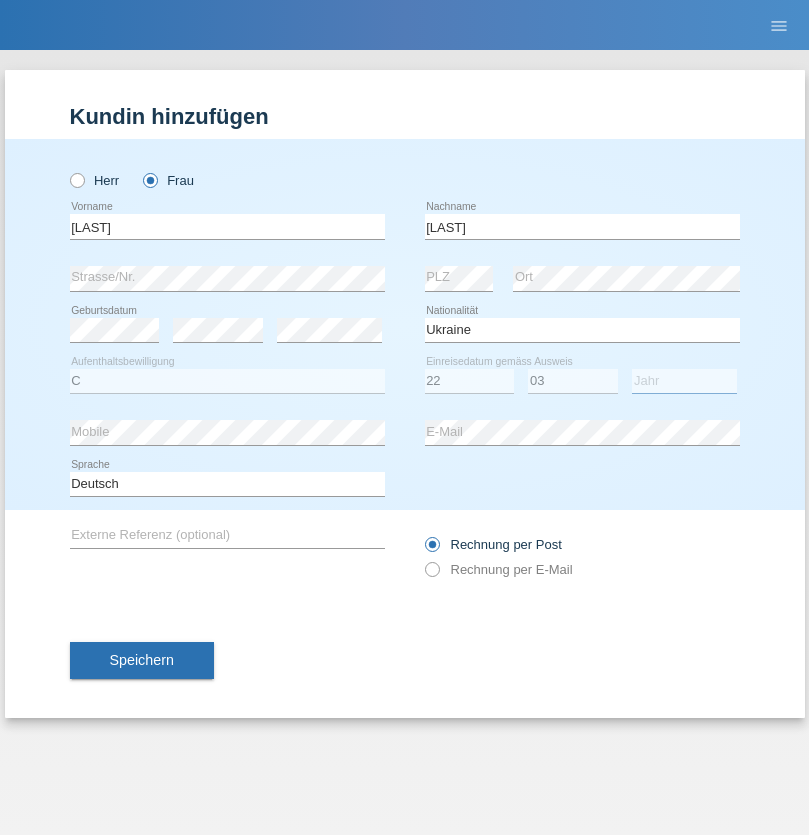 select on "2021" 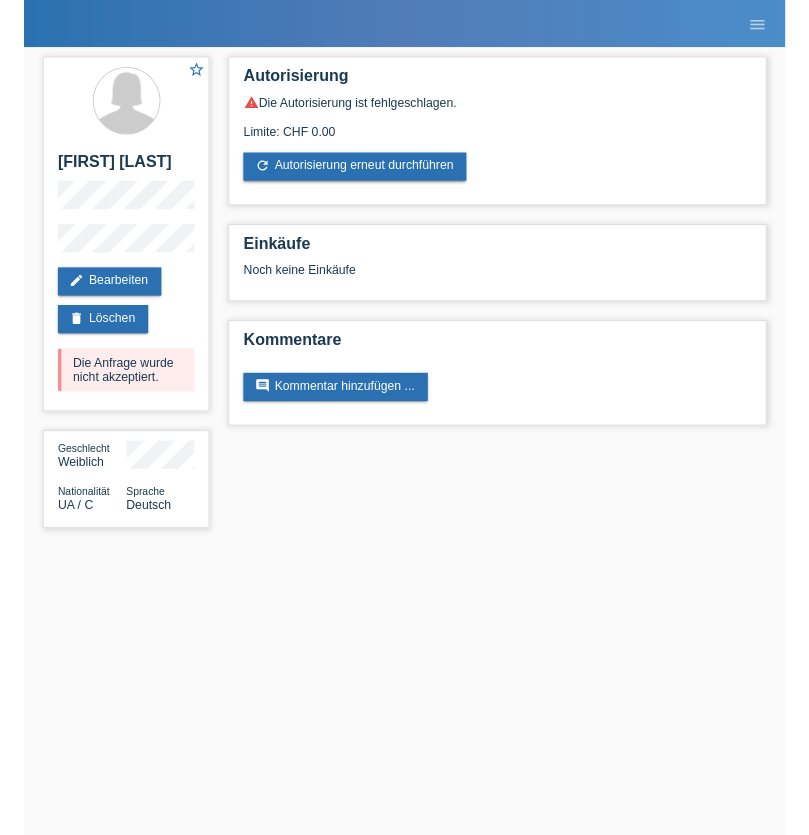 scroll, scrollTop: 0, scrollLeft: 0, axis: both 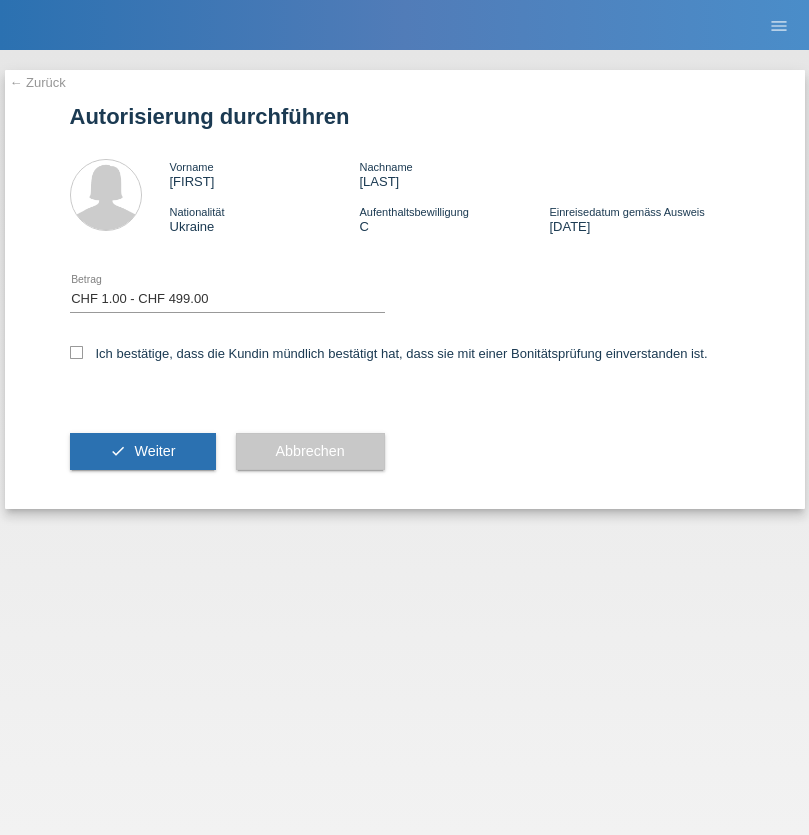 select on "1" 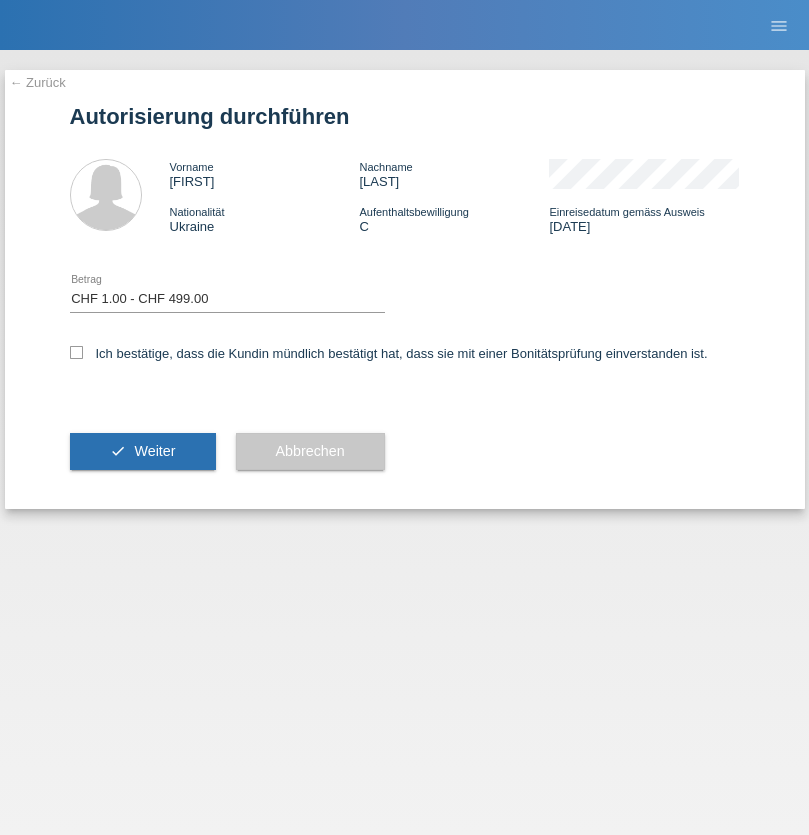 checkbox on "true" 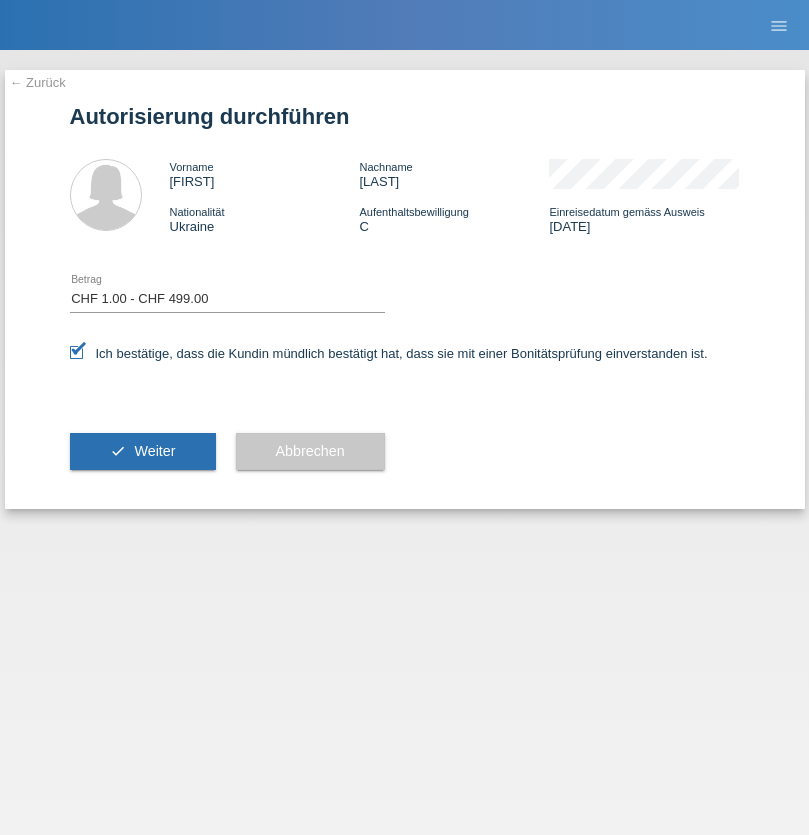 scroll, scrollTop: 0, scrollLeft: 0, axis: both 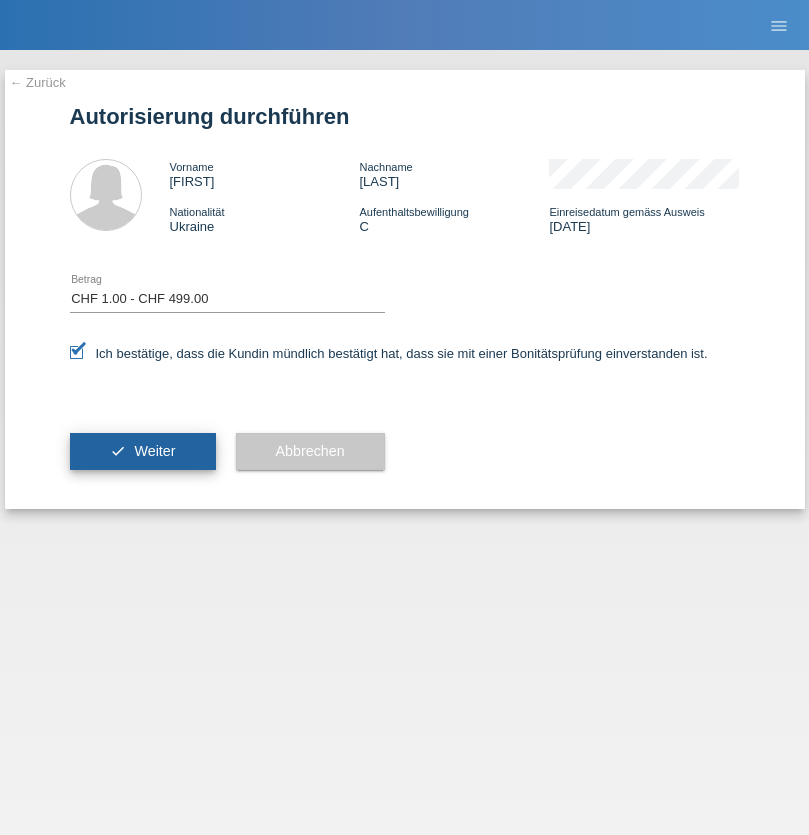 click on "Weiter" at bounding box center (154, 451) 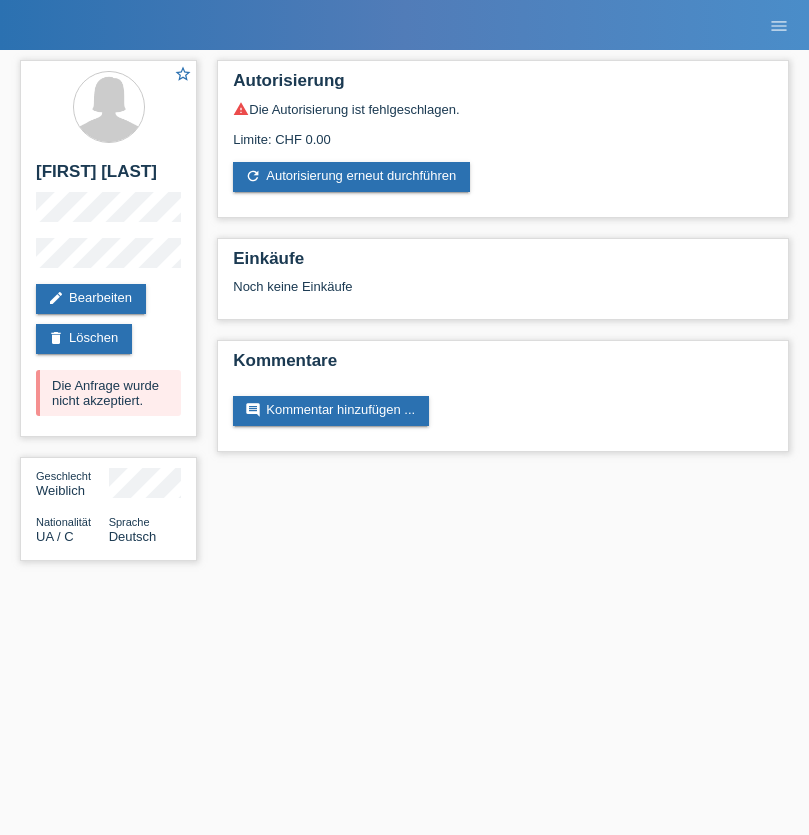 scroll, scrollTop: 0, scrollLeft: 0, axis: both 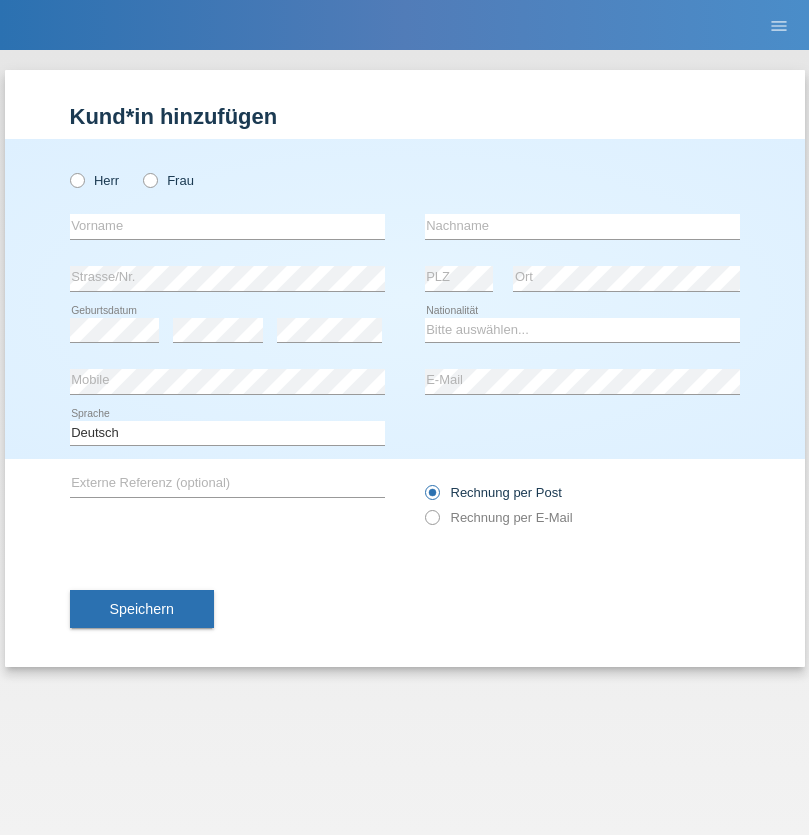 radio on "true" 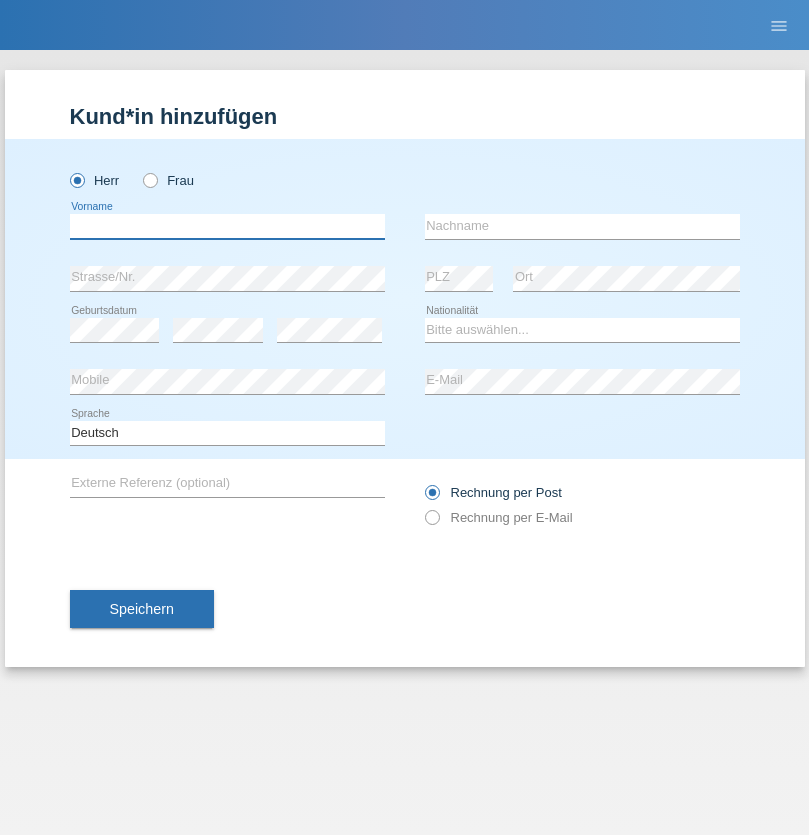 click at bounding box center (227, 226) 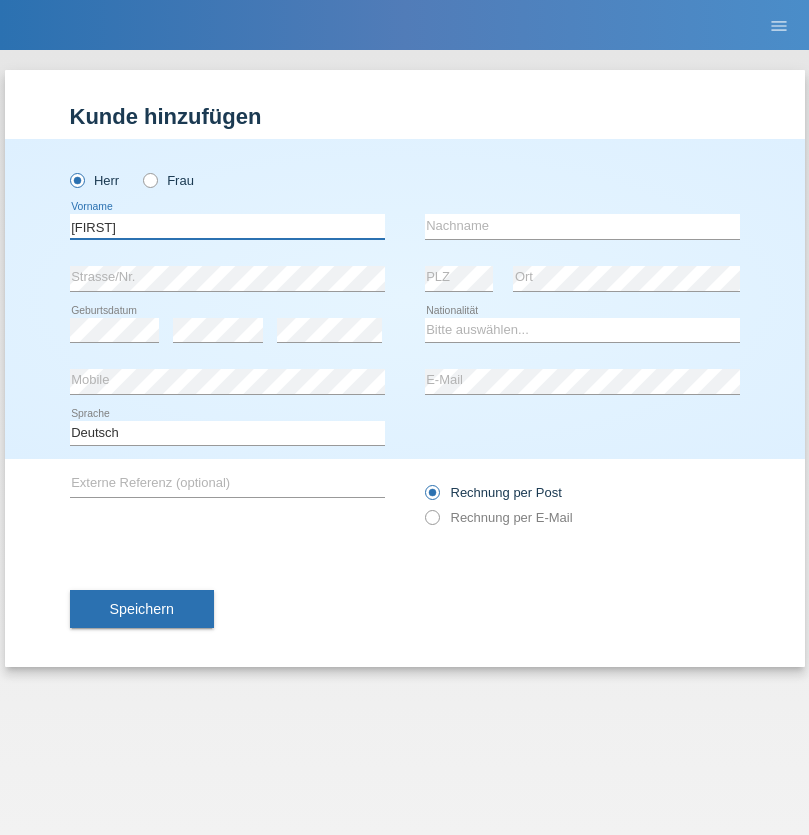 type on "[FIRST]" 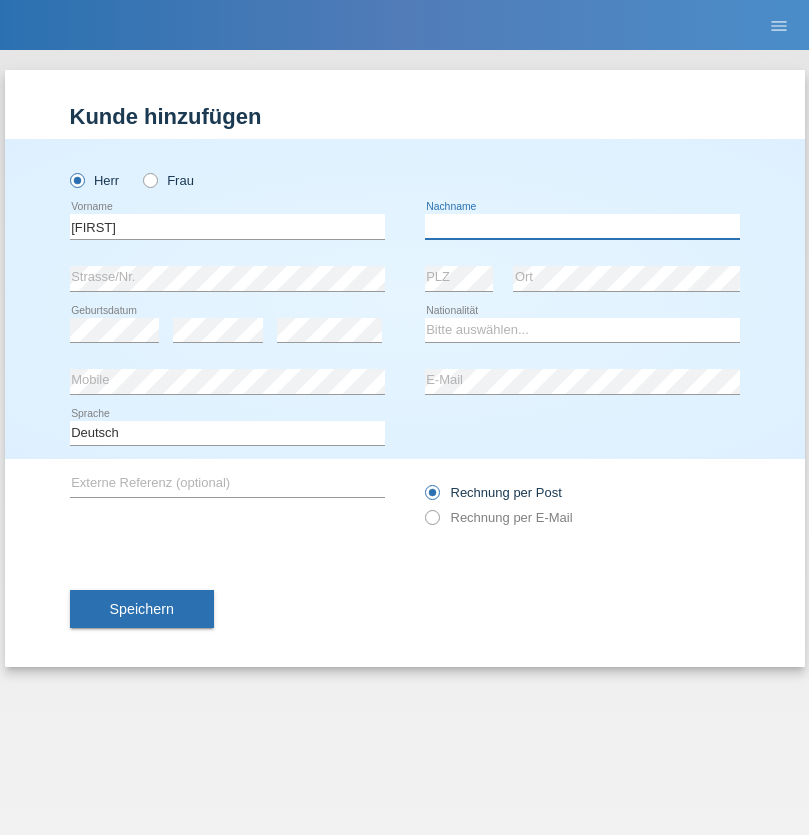 click at bounding box center [582, 226] 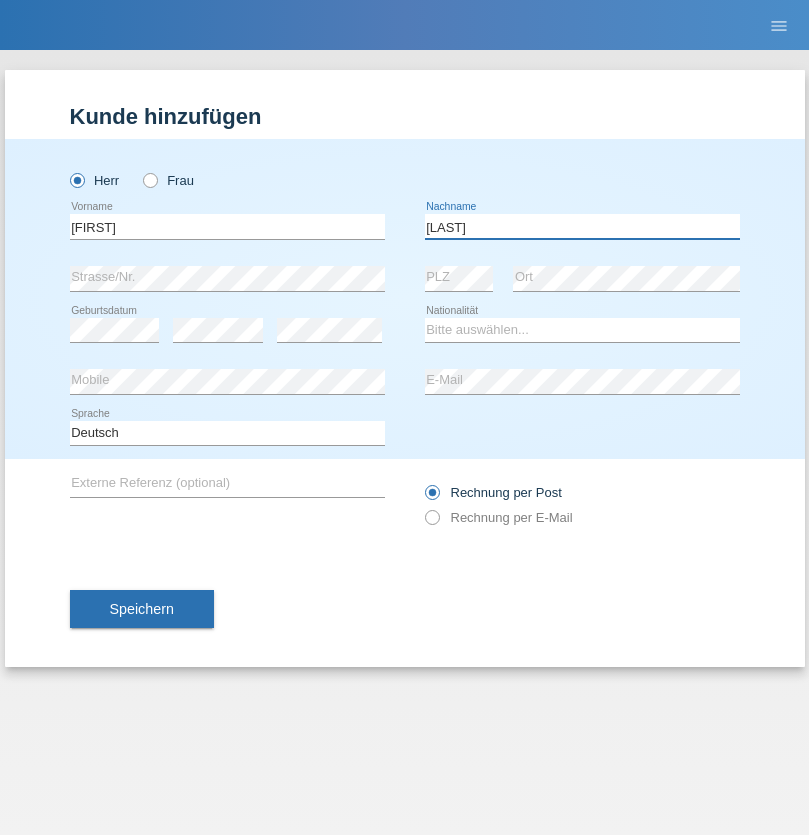 type on "[FIRST] [LAST]" 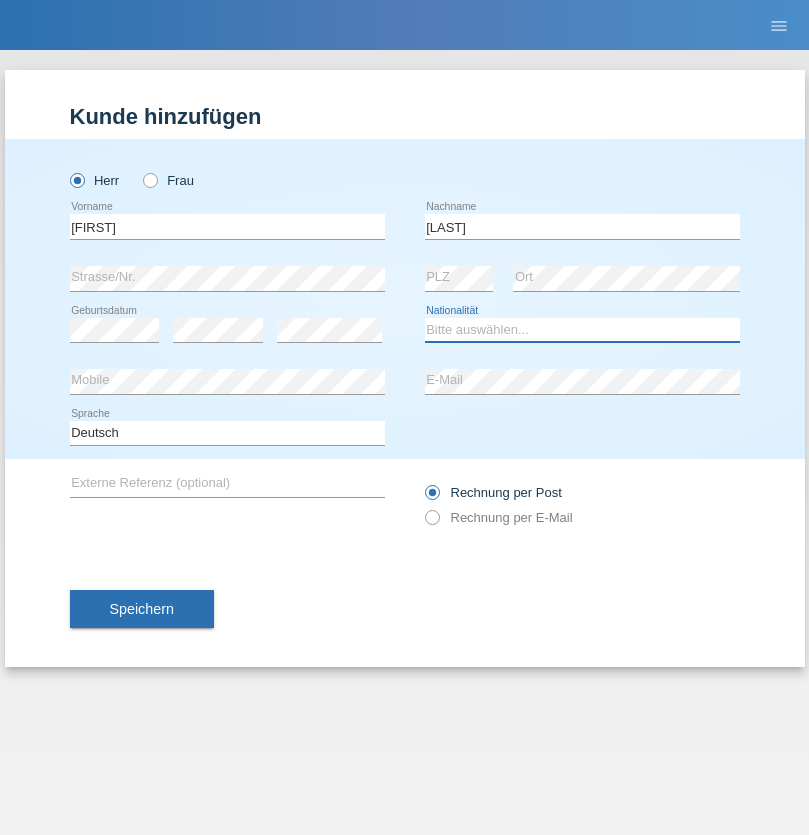 select on "NP" 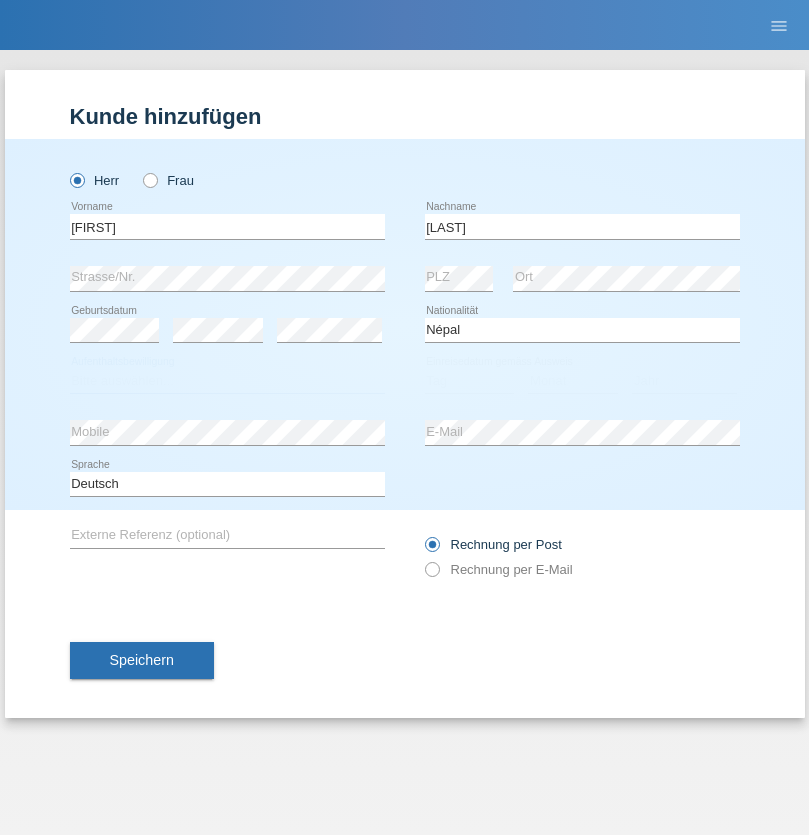 select on "C" 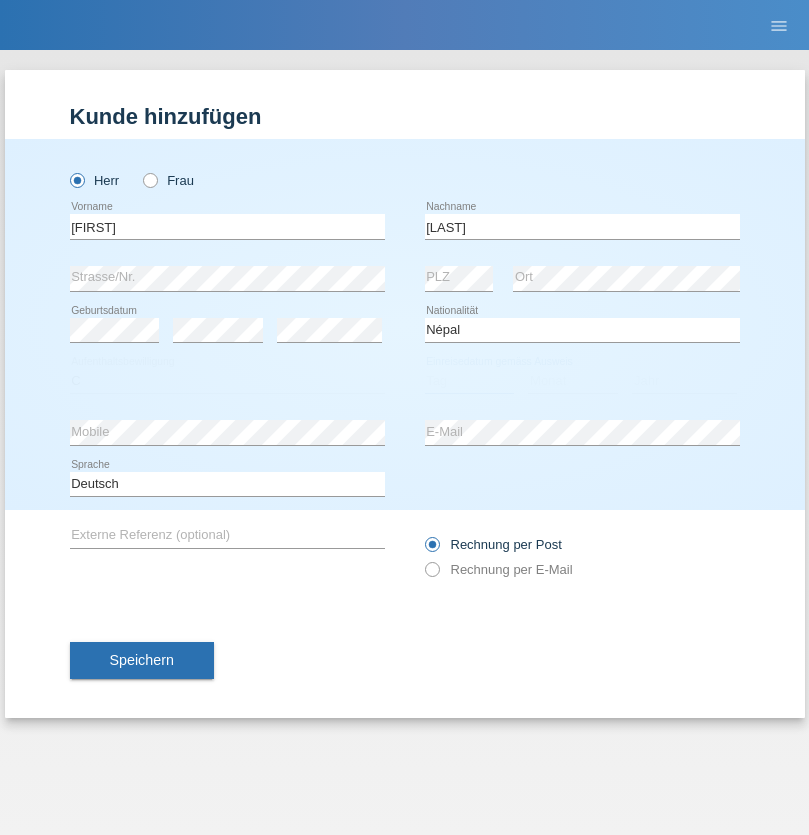 select on "05" 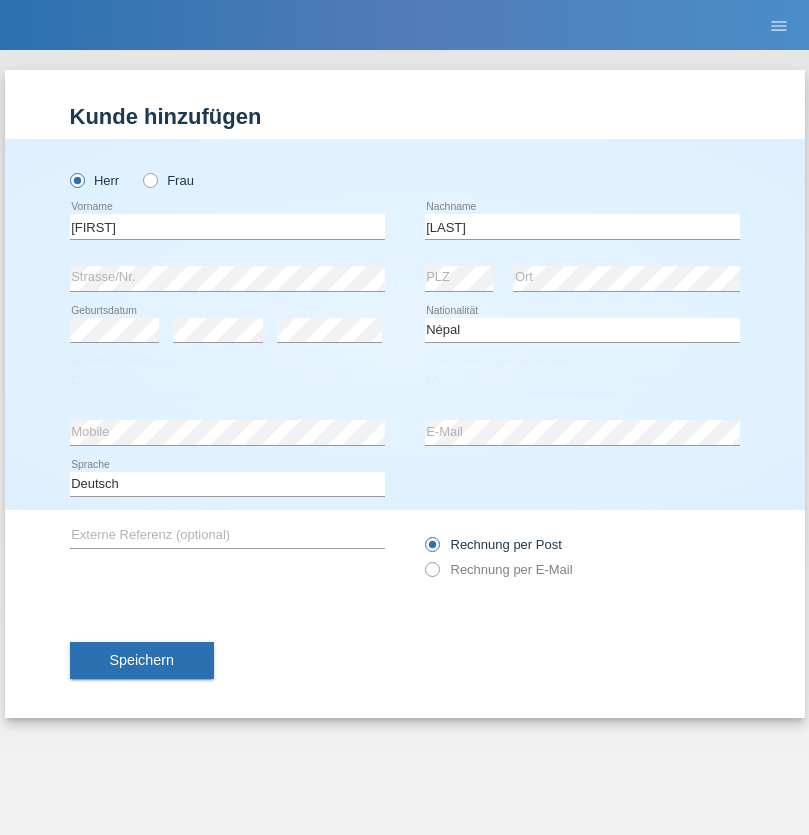 select on "04" 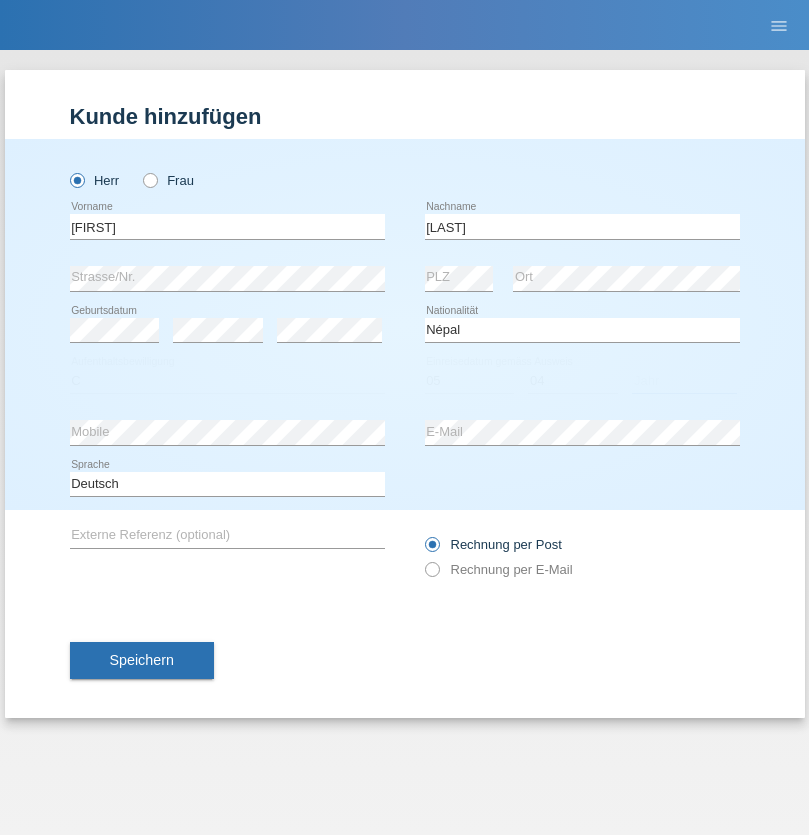select on "2018" 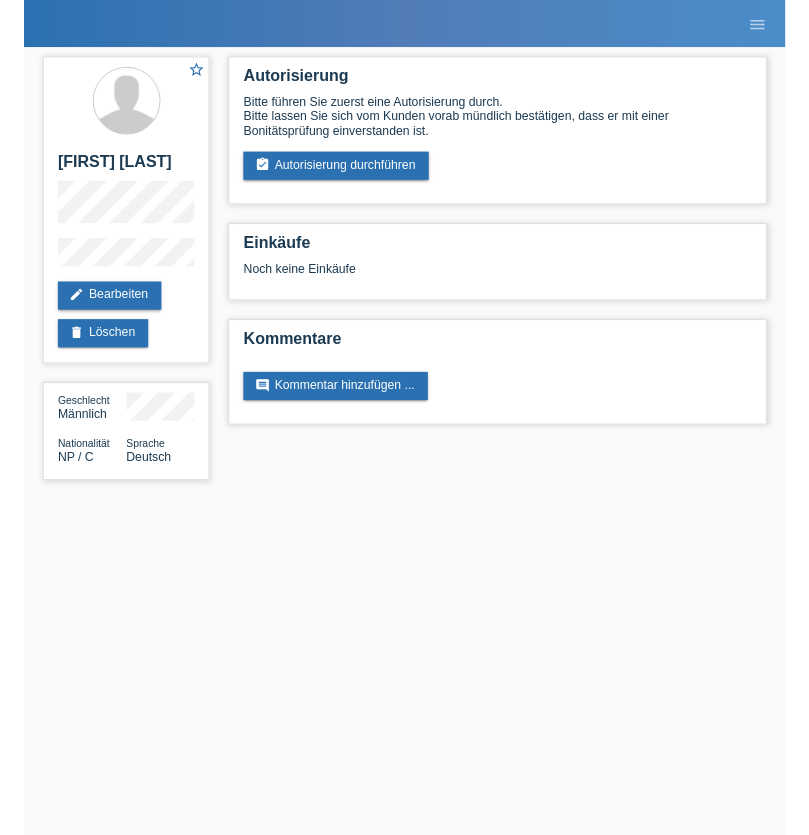 scroll, scrollTop: 0, scrollLeft: 0, axis: both 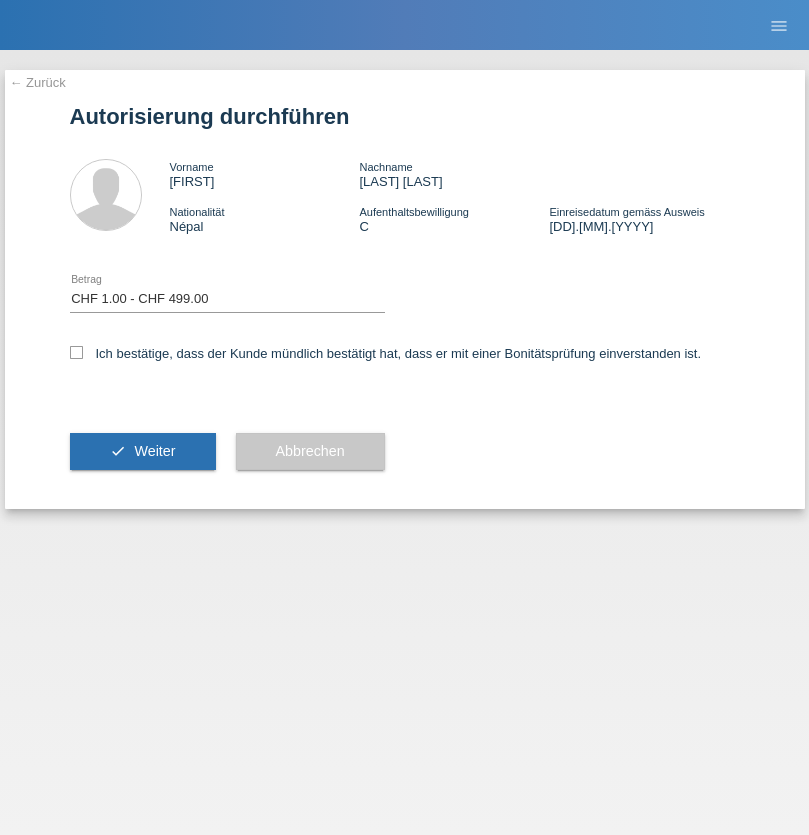 select on "1" 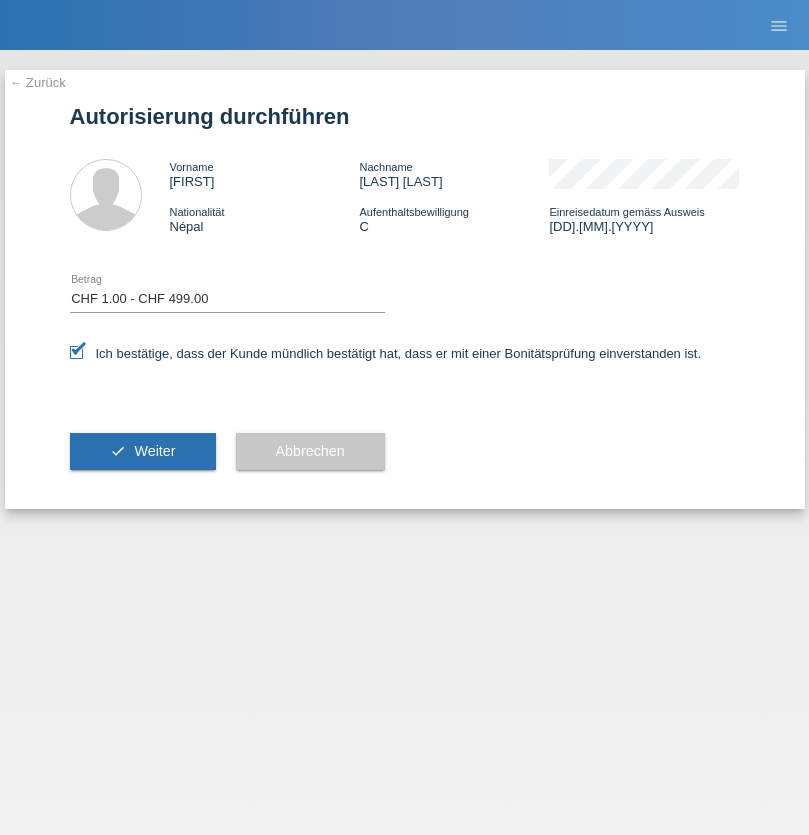 scroll, scrollTop: 0, scrollLeft: 0, axis: both 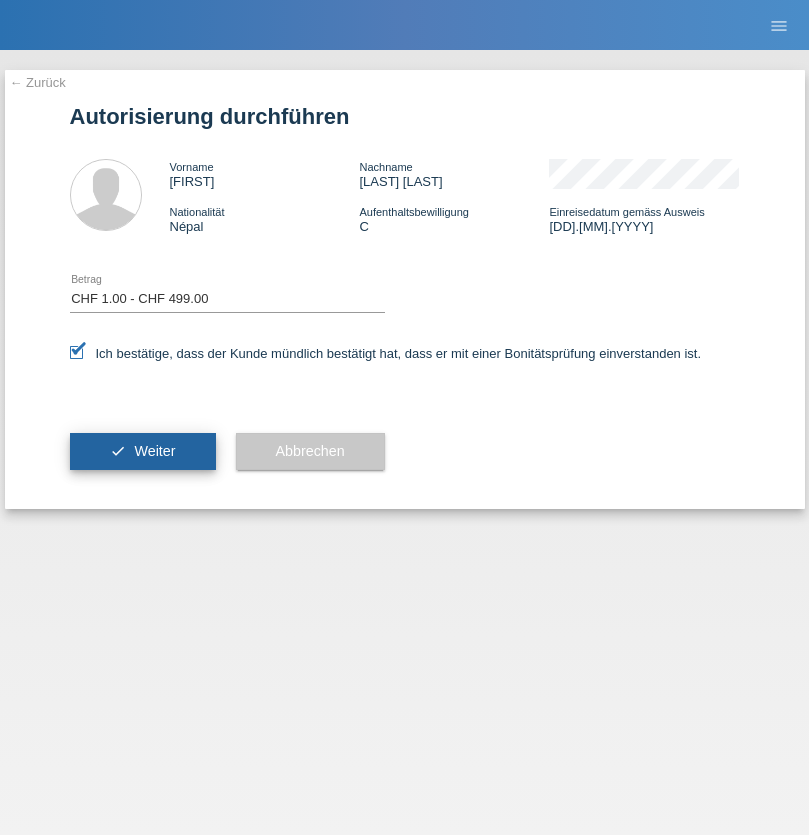 click on "Weiter" at bounding box center [154, 451] 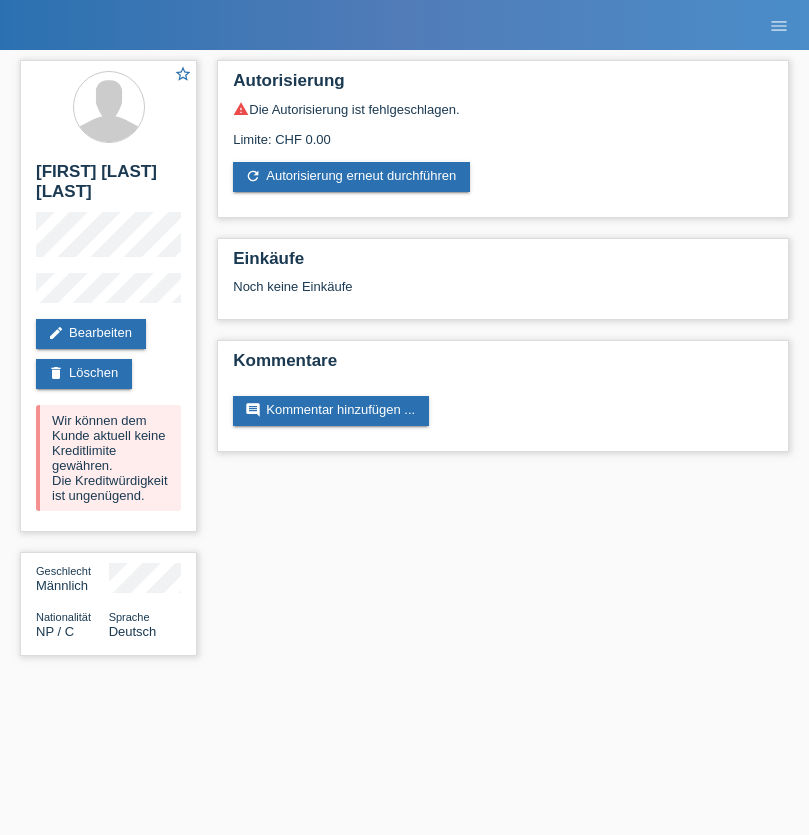 scroll, scrollTop: 0, scrollLeft: 0, axis: both 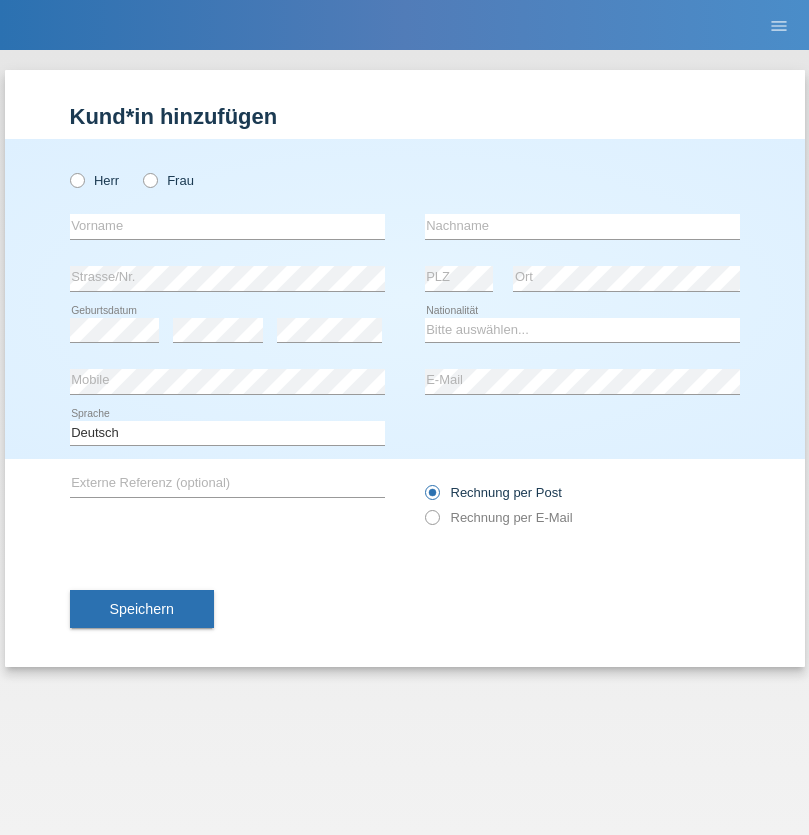 radio on "true" 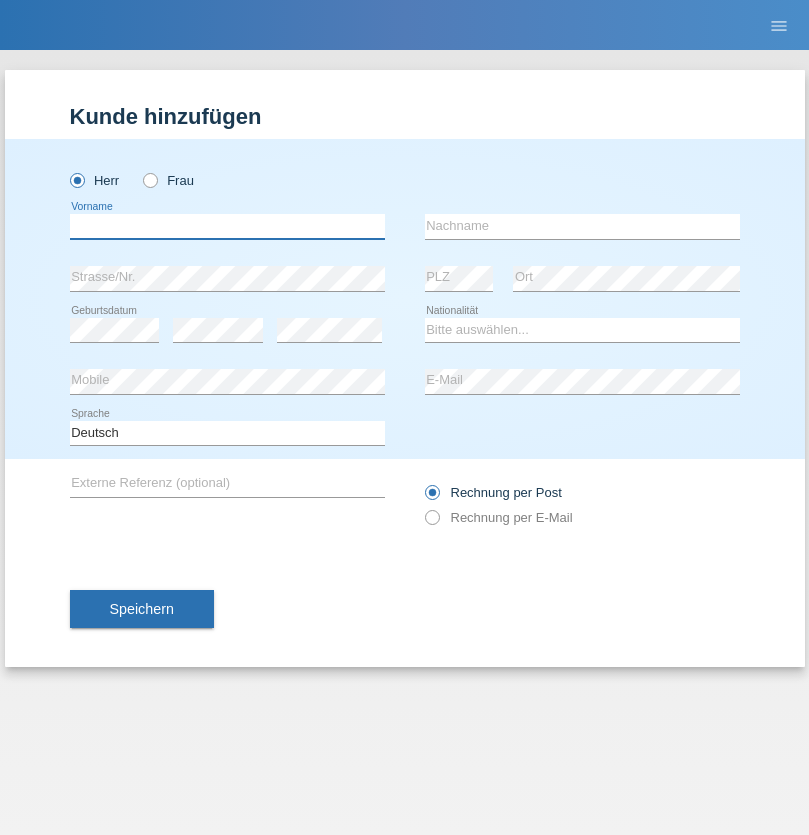 click at bounding box center [227, 226] 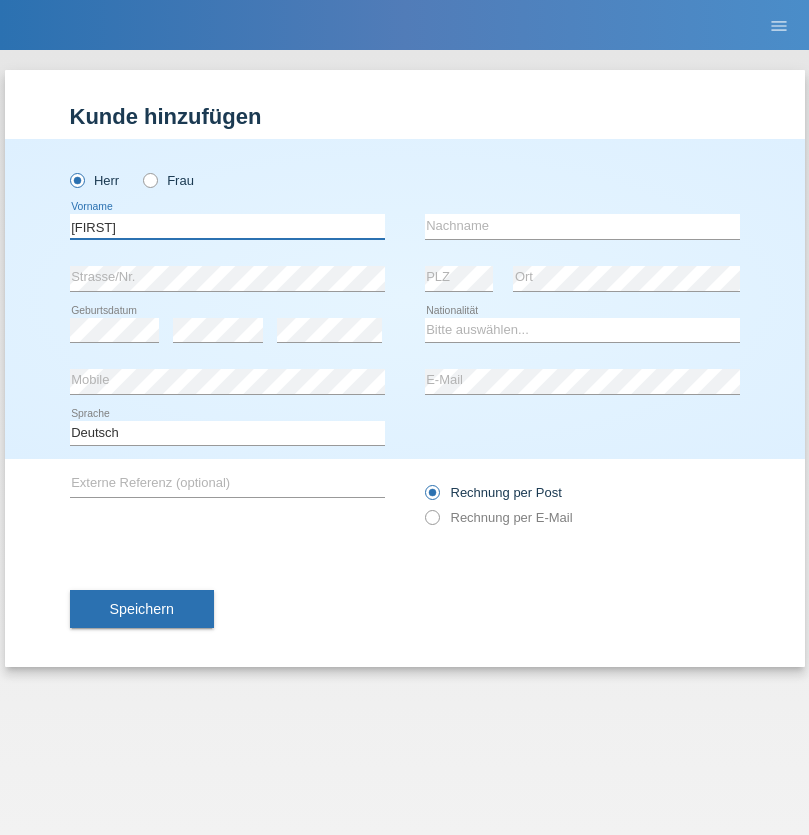 type on "[FIRST]" 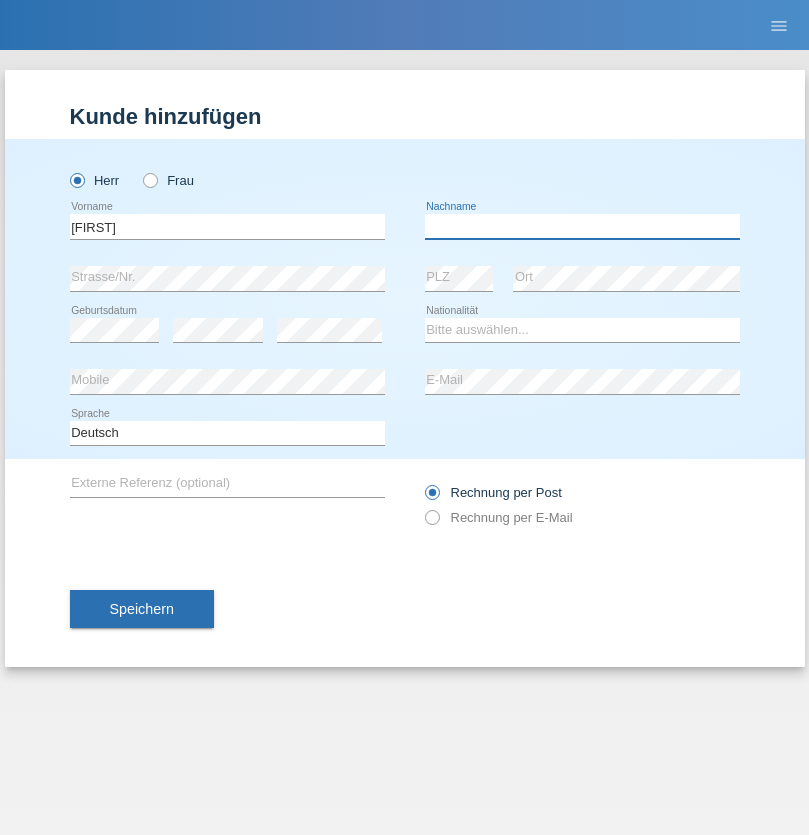 click at bounding box center (582, 226) 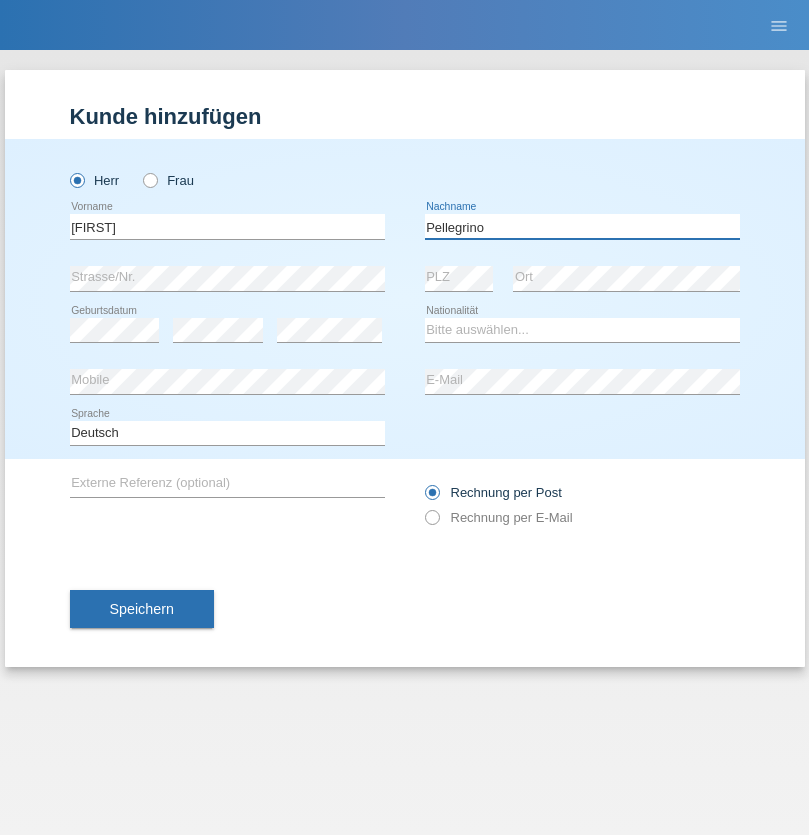 type on "Pellegrino" 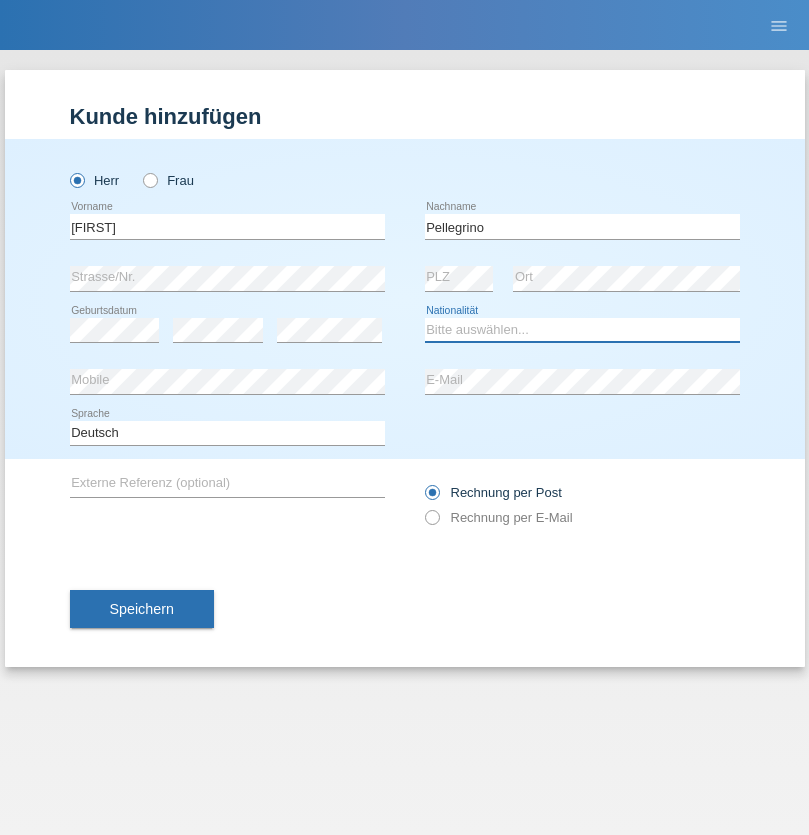 select on "IT" 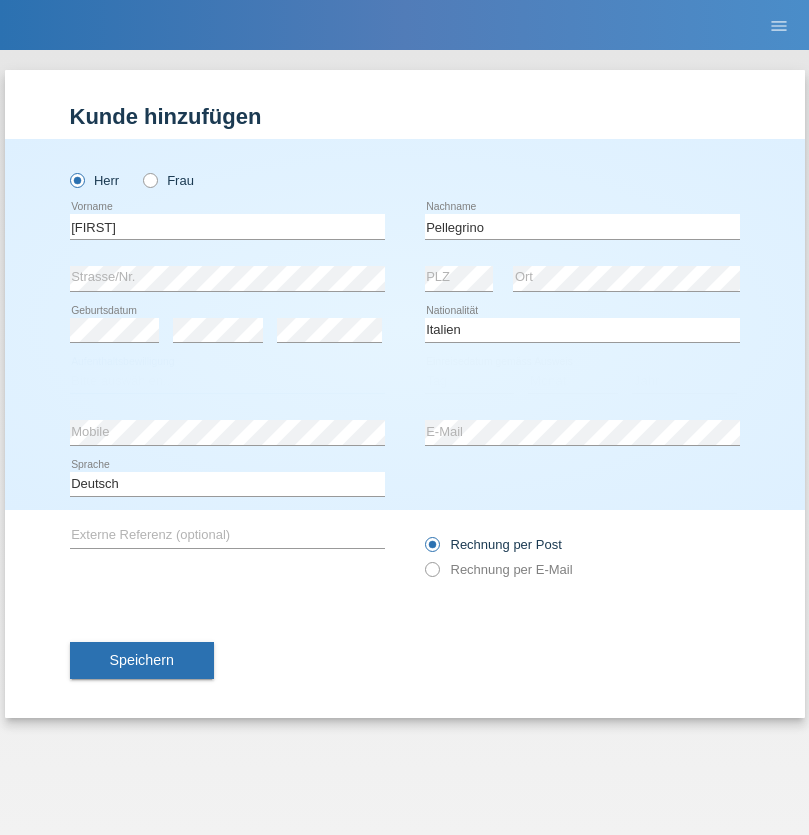 select on "C" 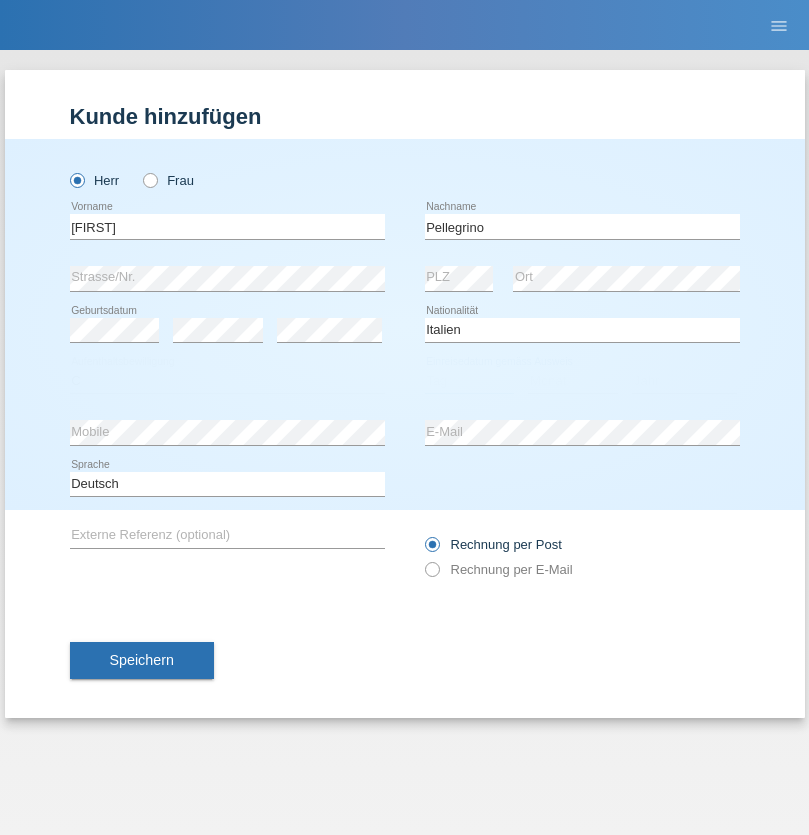 select on "07" 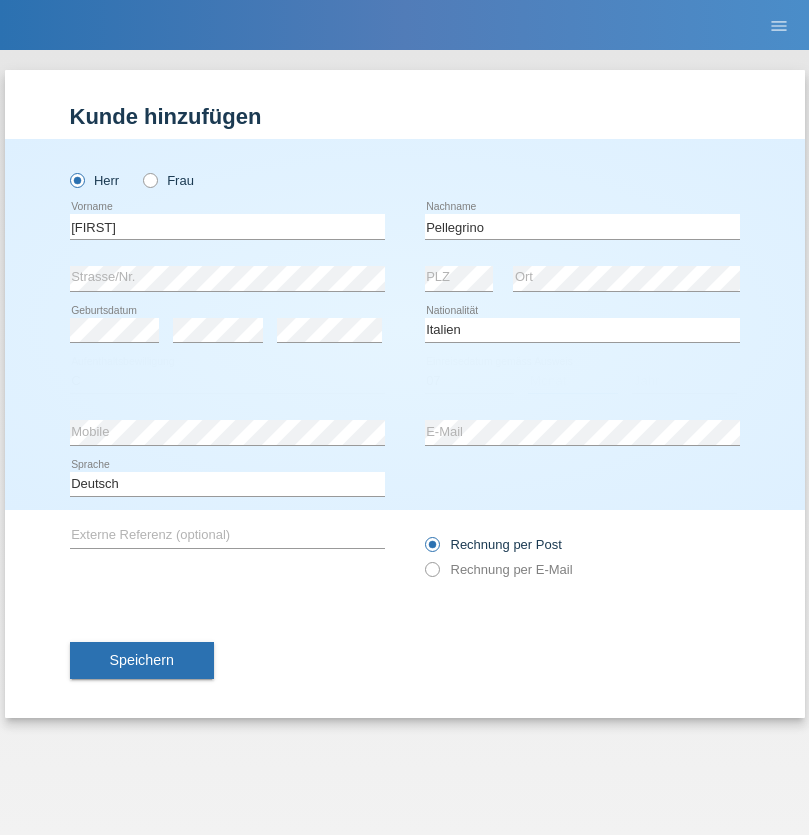 select on "07" 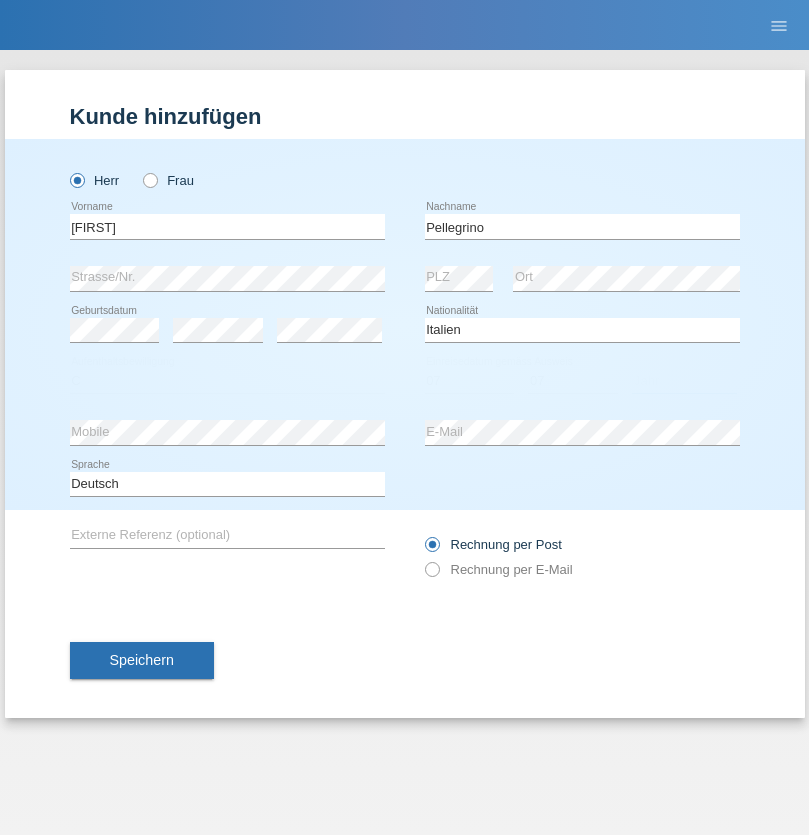select on "2021" 